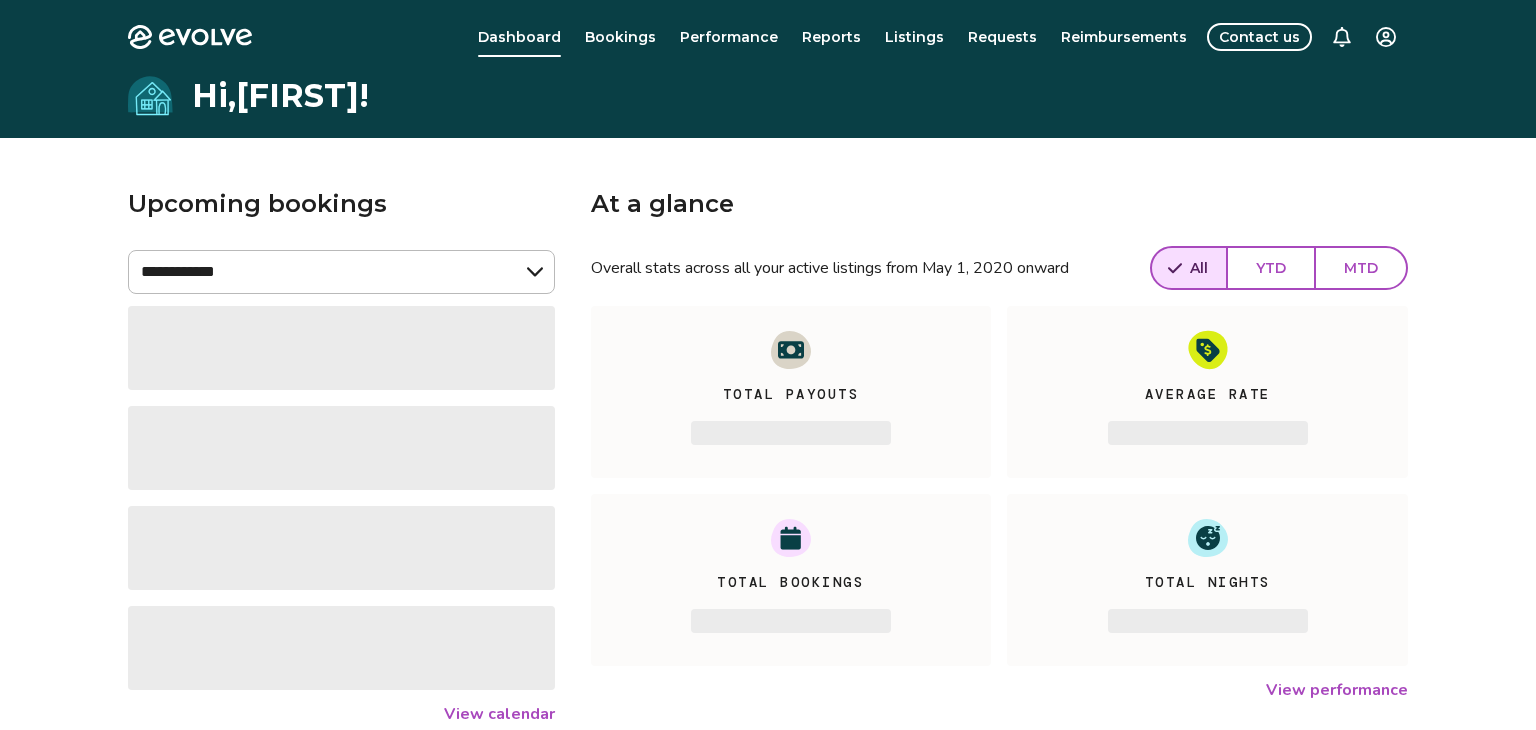 scroll, scrollTop: 0, scrollLeft: 0, axis: both 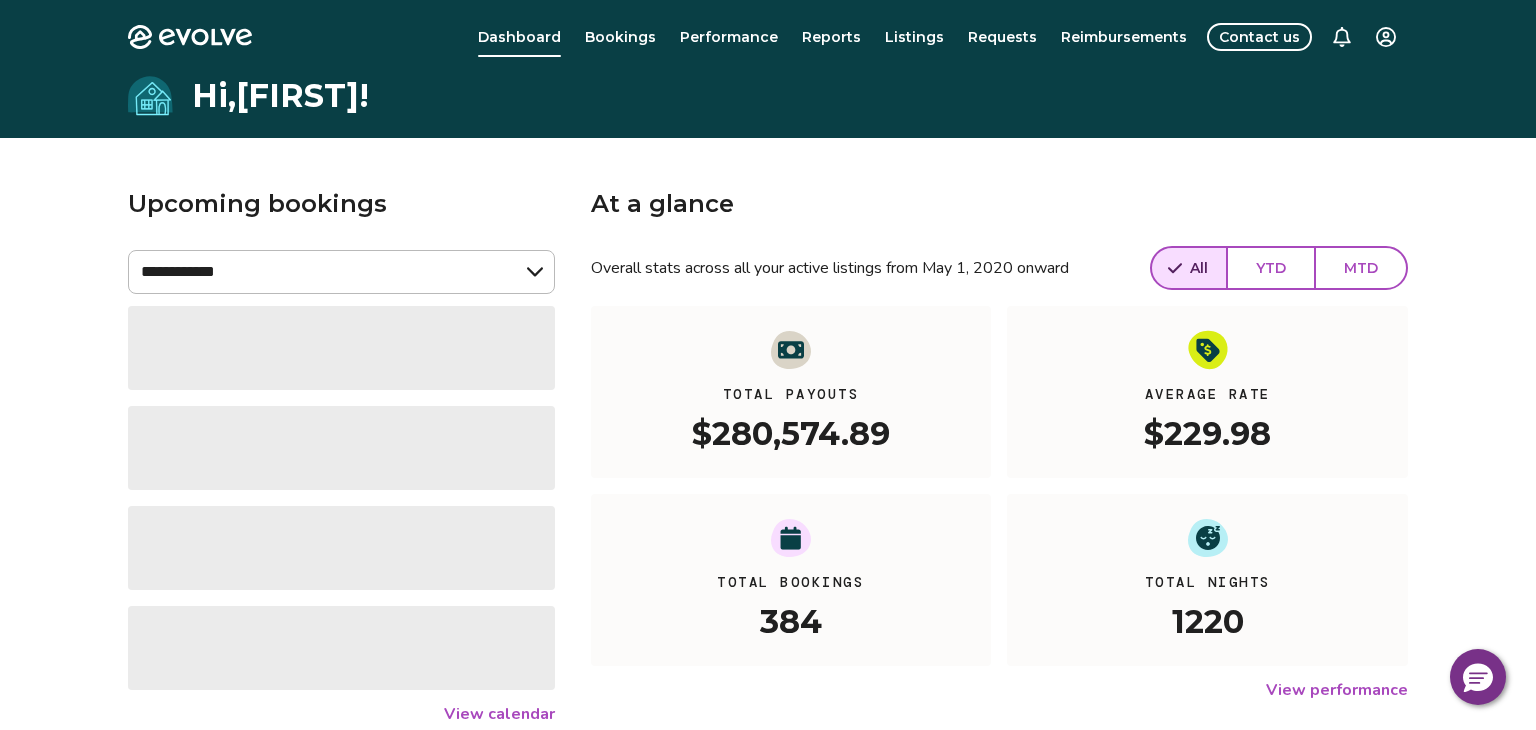 click on "**********" at bounding box center (768, 544) 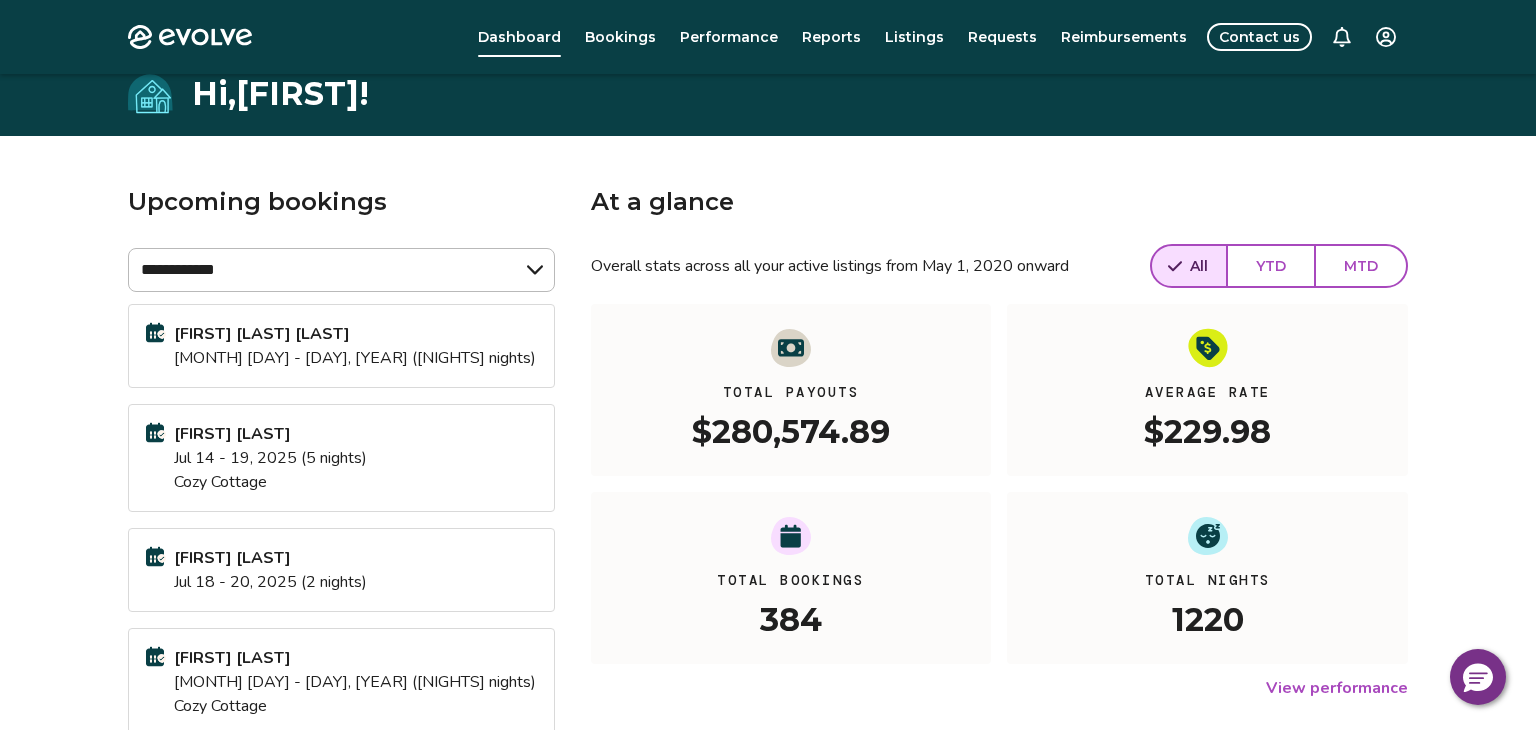 scroll, scrollTop: 0, scrollLeft: 0, axis: both 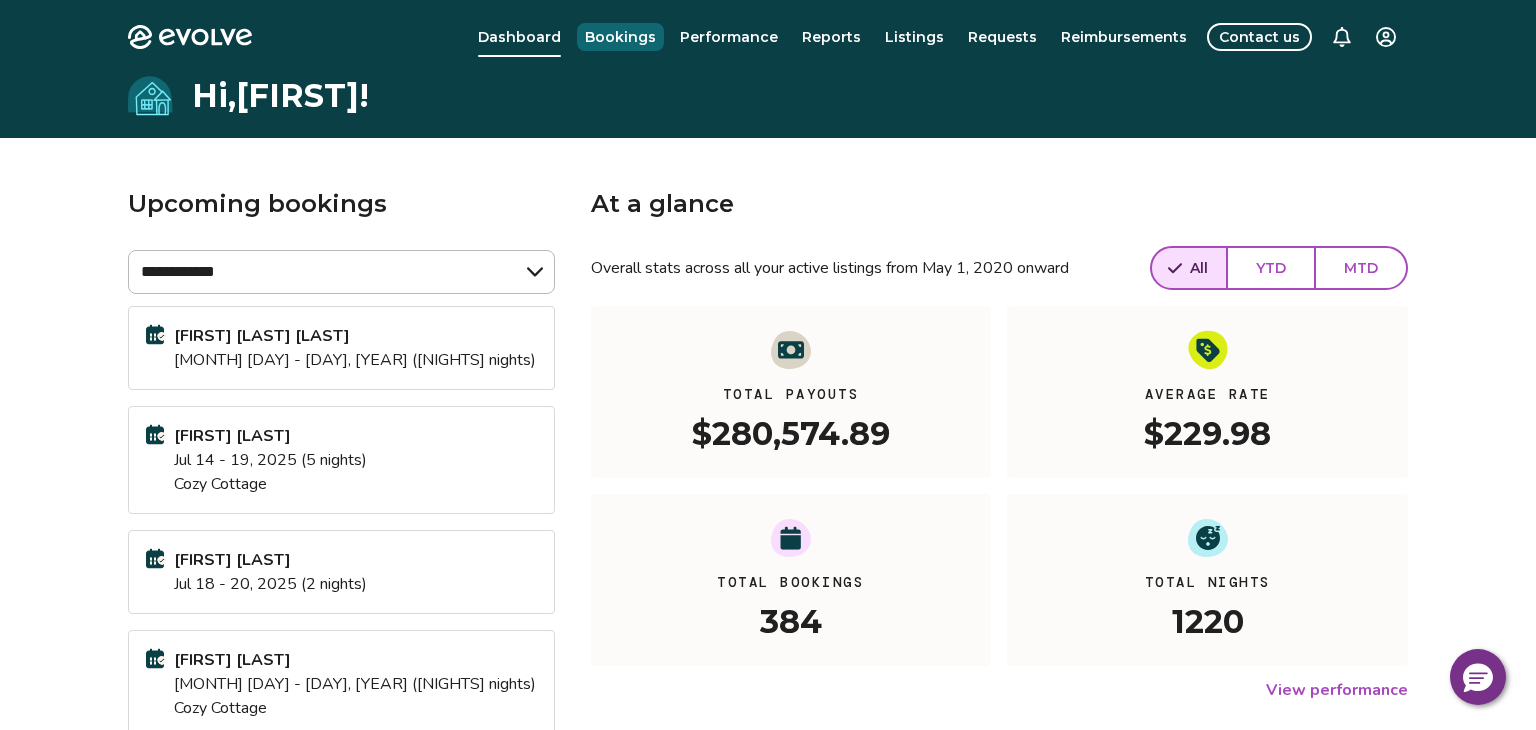 click on "Bookings" at bounding box center (620, 37) 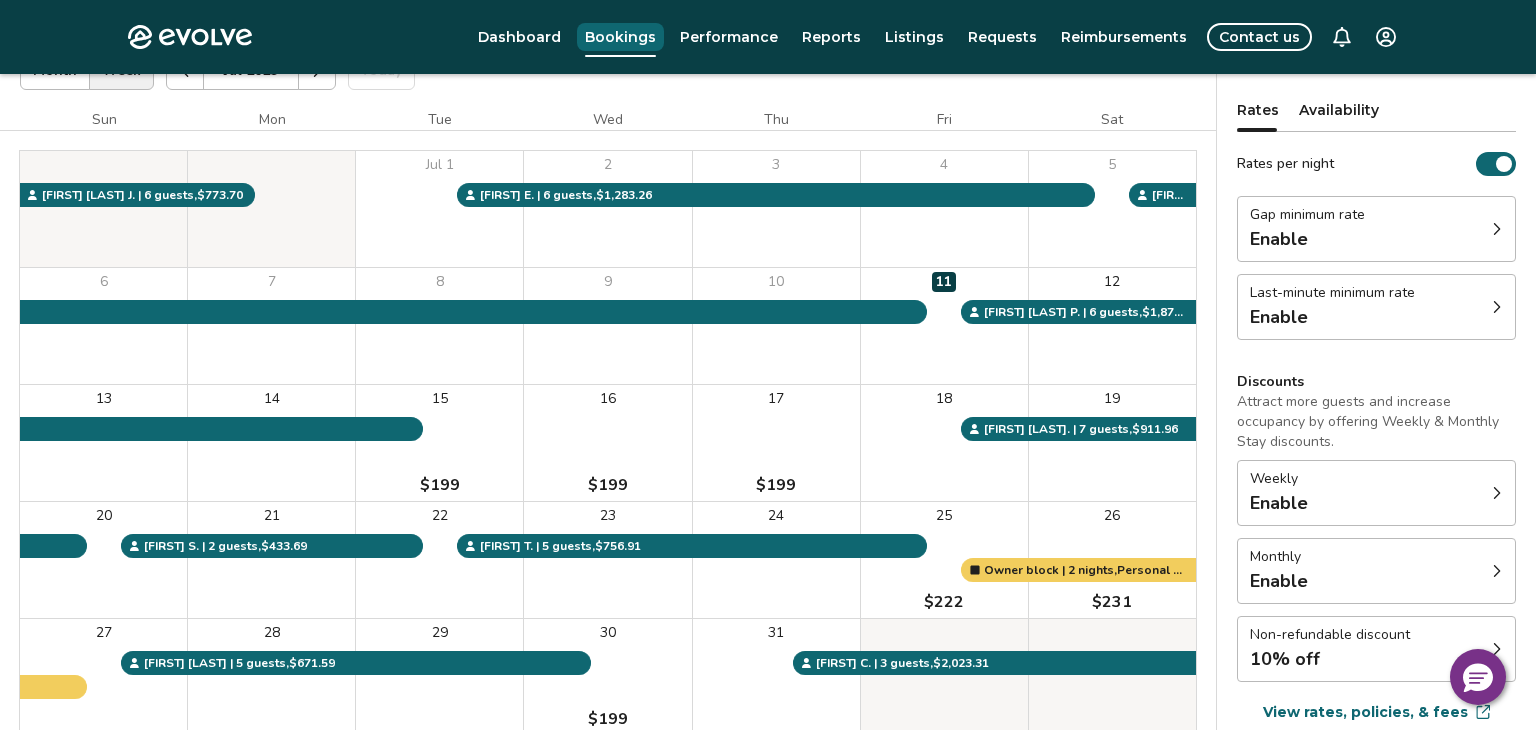 scroll, scrollTop: 304, scrollLeft: 0, axis: vertical 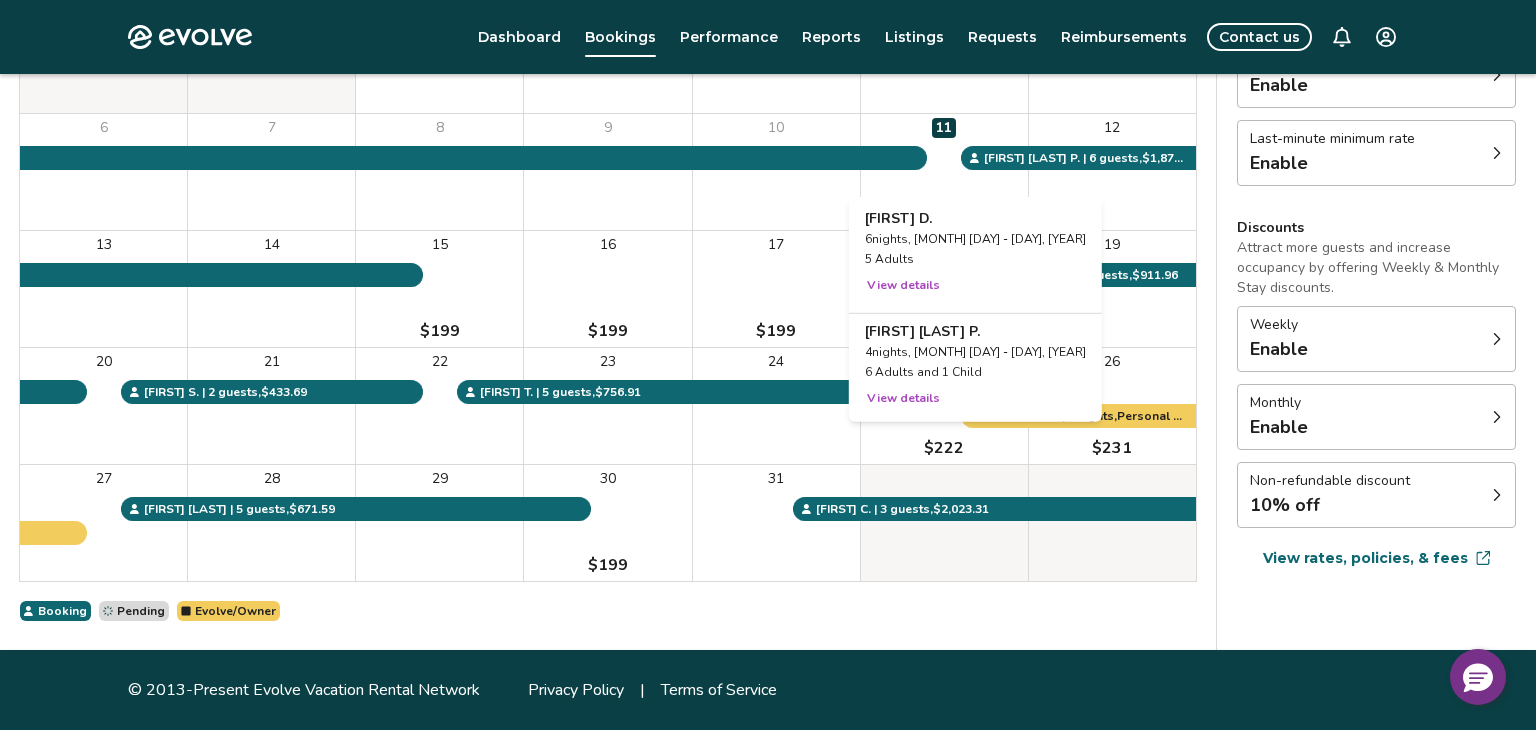 click on "11" at bounding box center [944, 172] 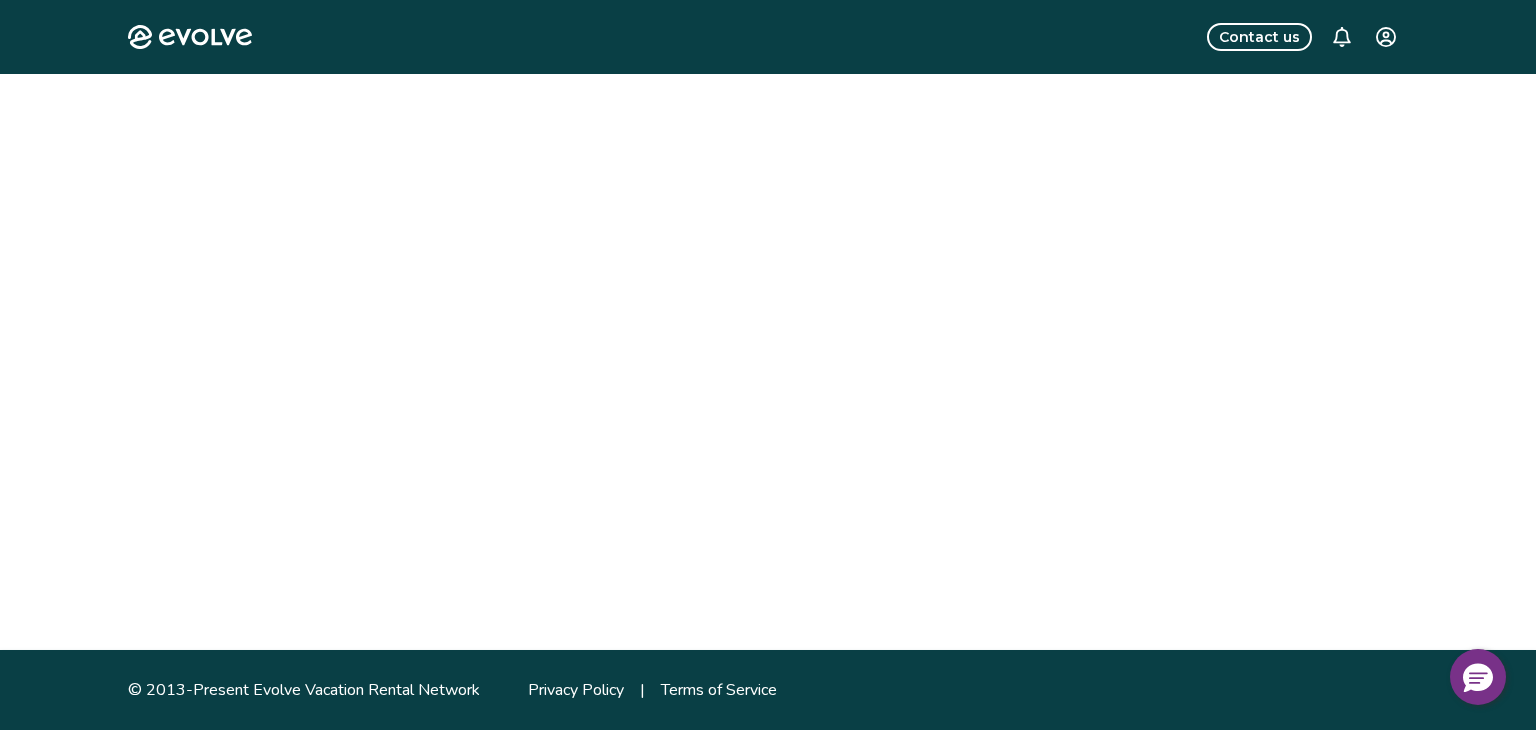 scroll, scrollTop: 0, scrollLeft: 0, axis: both 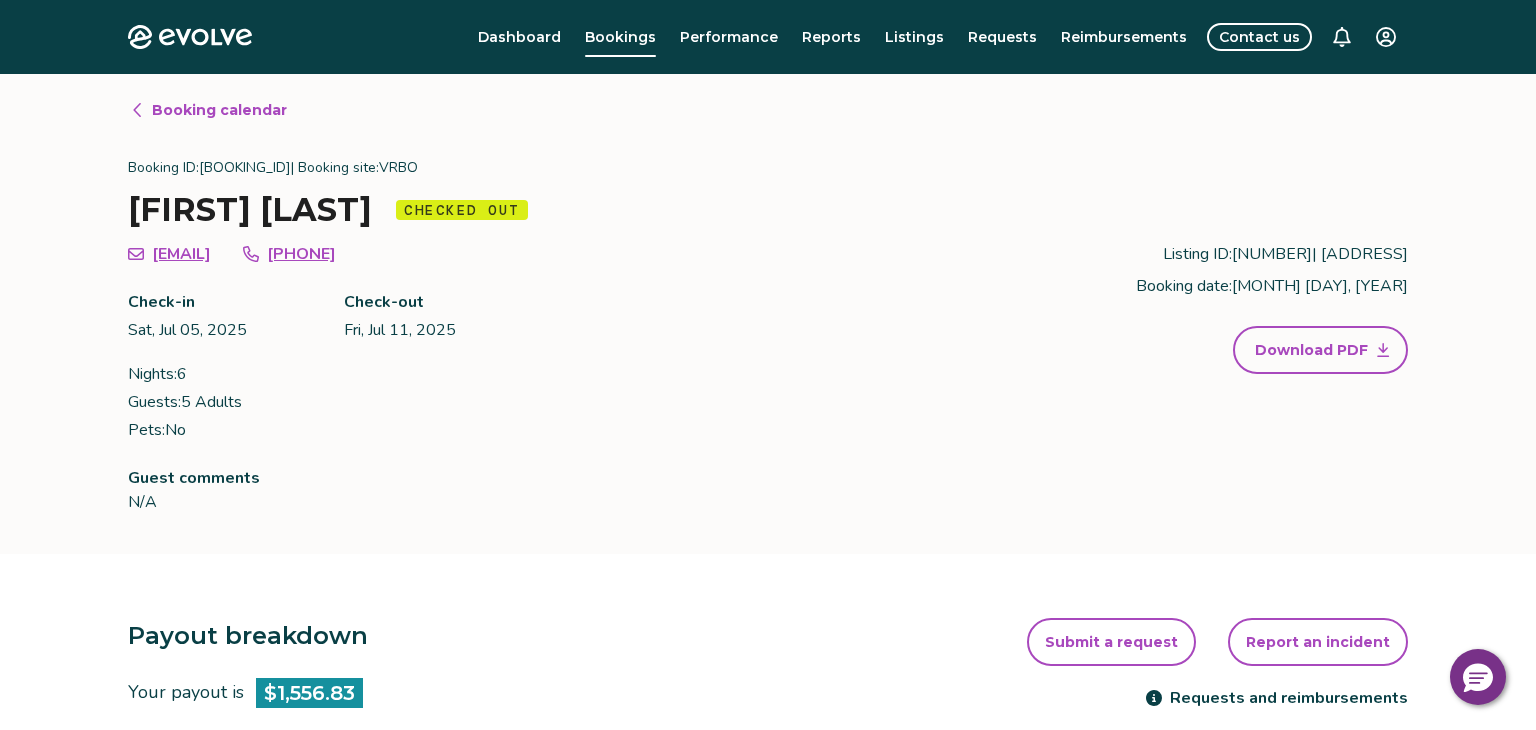 click on "Booking calendar Booking ID:  [BOOKING_ID]  | Booking site:  VRBO [FIRST] [LAST] Checked out [EMAIL] [PHONE] Check-in Sat, [MONTH] [DAY], [YEAR] Check-out Fri, [MONTH] [DAY], [YEAR] Nights:  [NIGHTS] Guests:  5 Adults Pets:  No Listing ID:  [LISTING_ID]  |   [ADDRESS] Booking date:  Sat, [MONTH] [DAY], [YEAR] Download PDF Guest comments N/A" at bounding box center (768, 314) 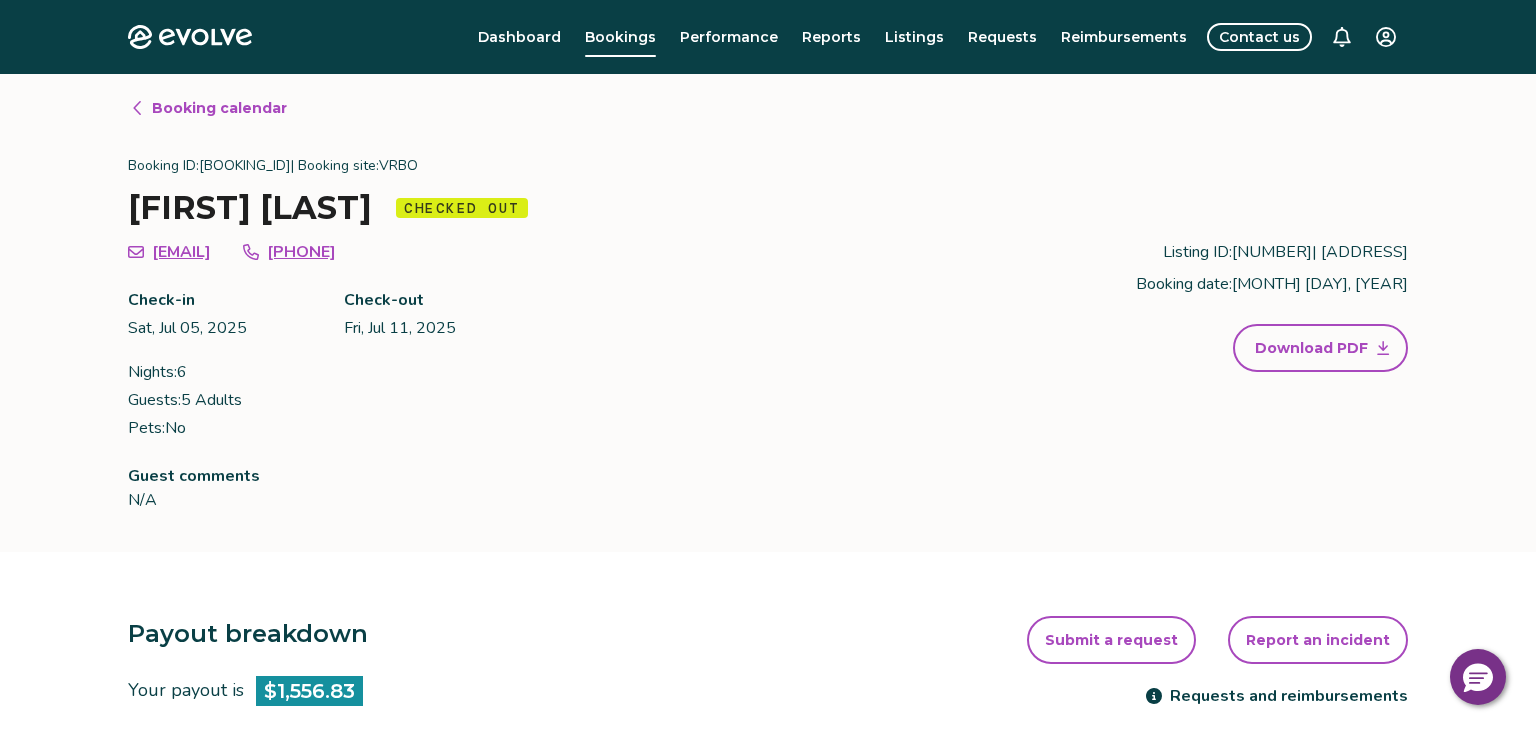 scroll, scrollTop: 0, scrollLeft: 0, axis: both 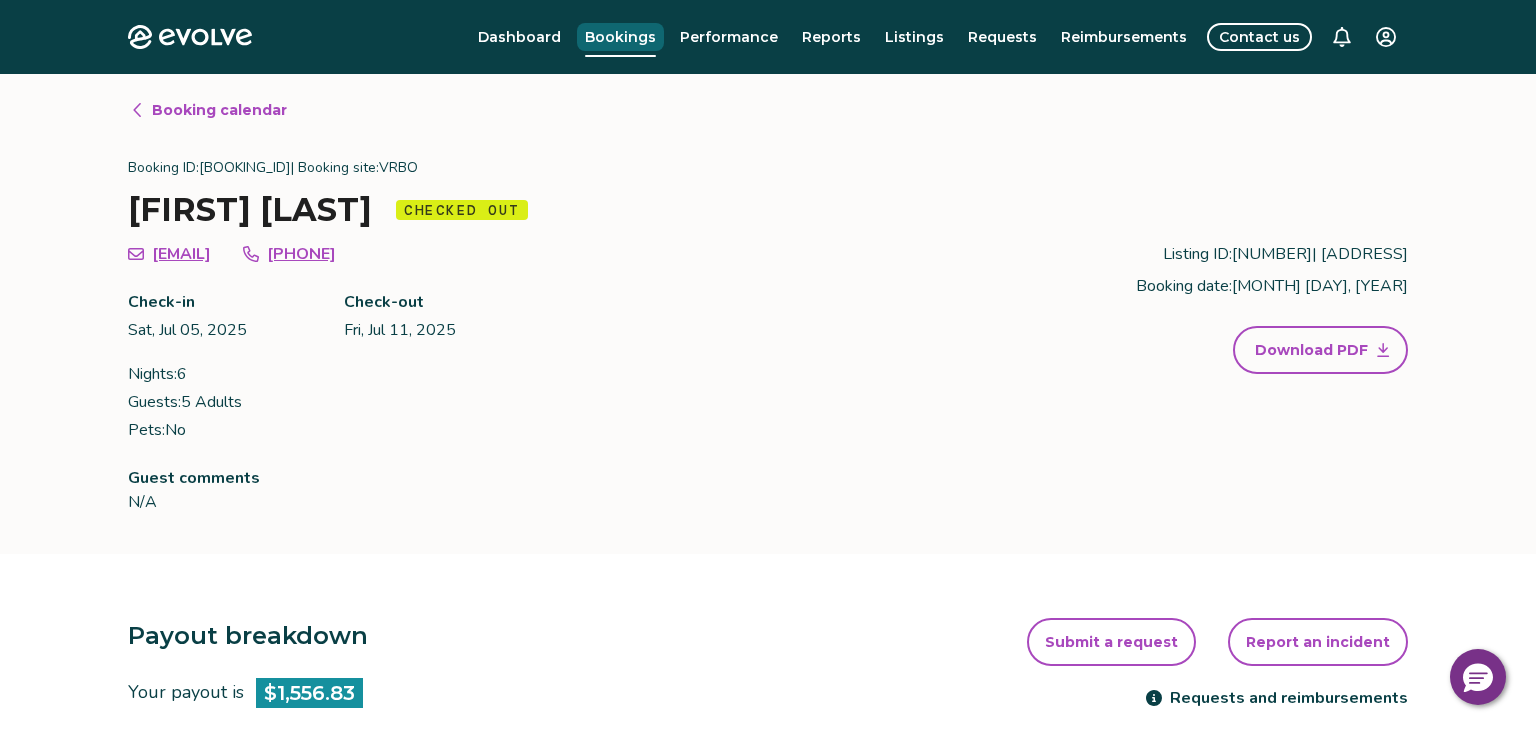 click on "Bookings" at bounding box center (620, 37) 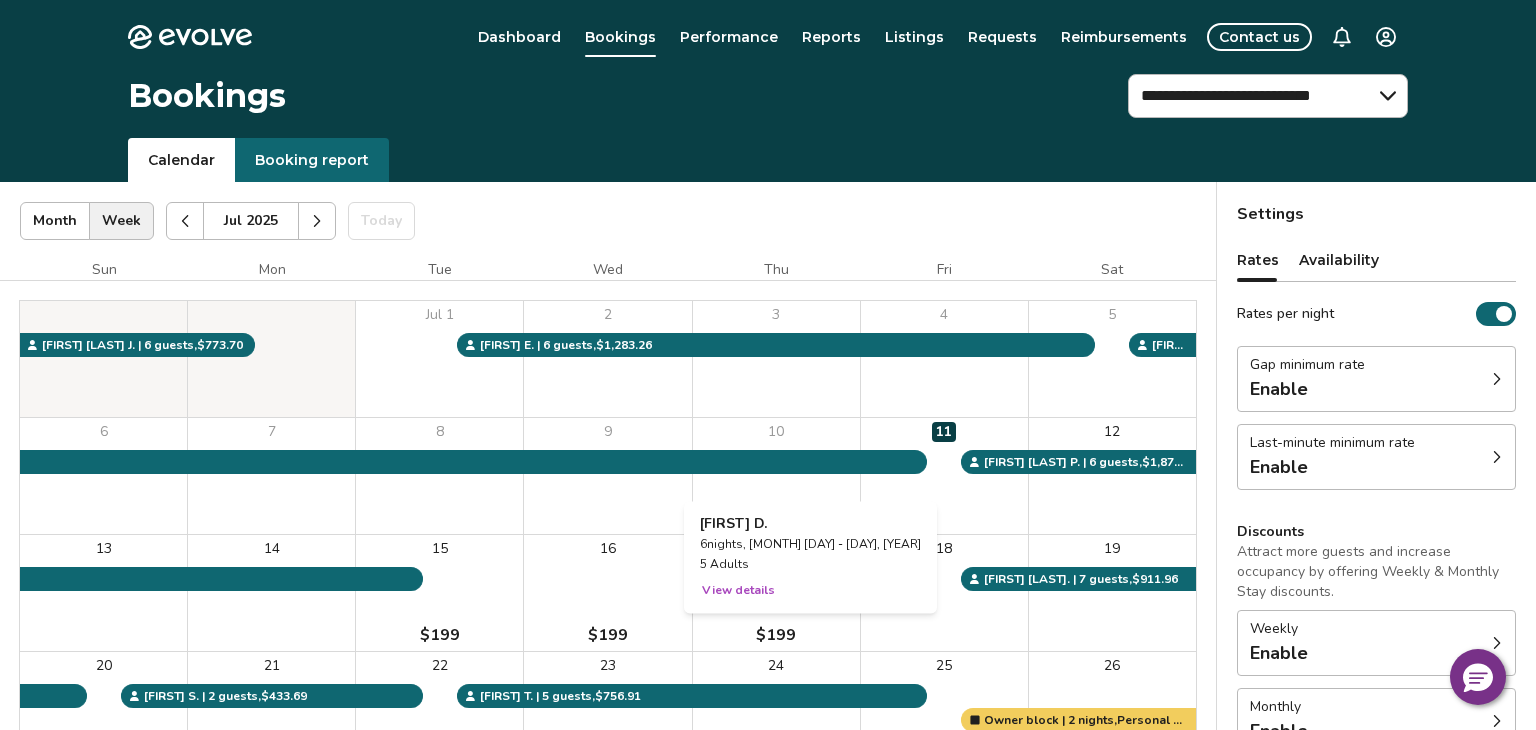 click on "10" at bounding box center (776, 476) 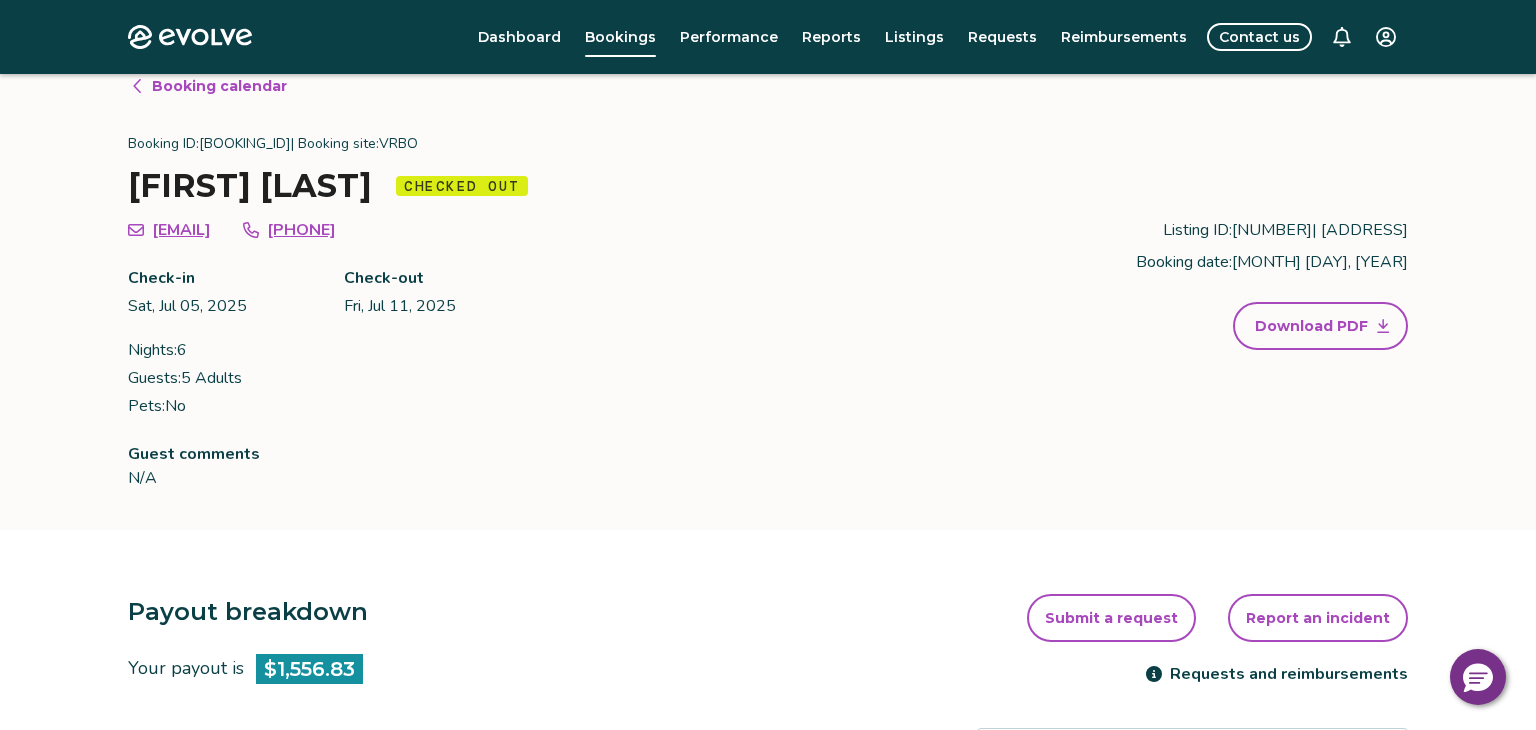 scroll, scrollTop: 0, scrollLeft: 0, axis: both 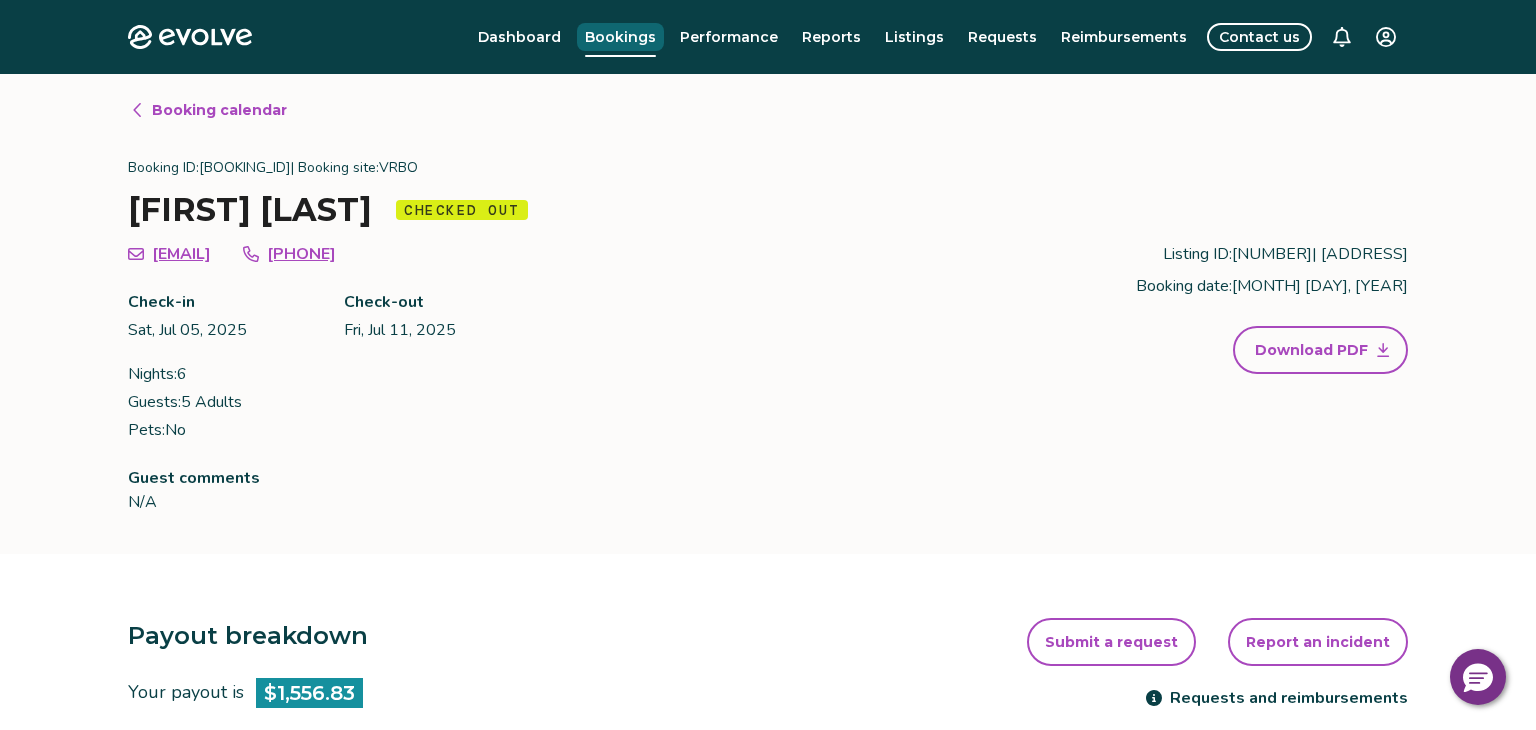 click on "Bookings" at bounding box center (620, 37) 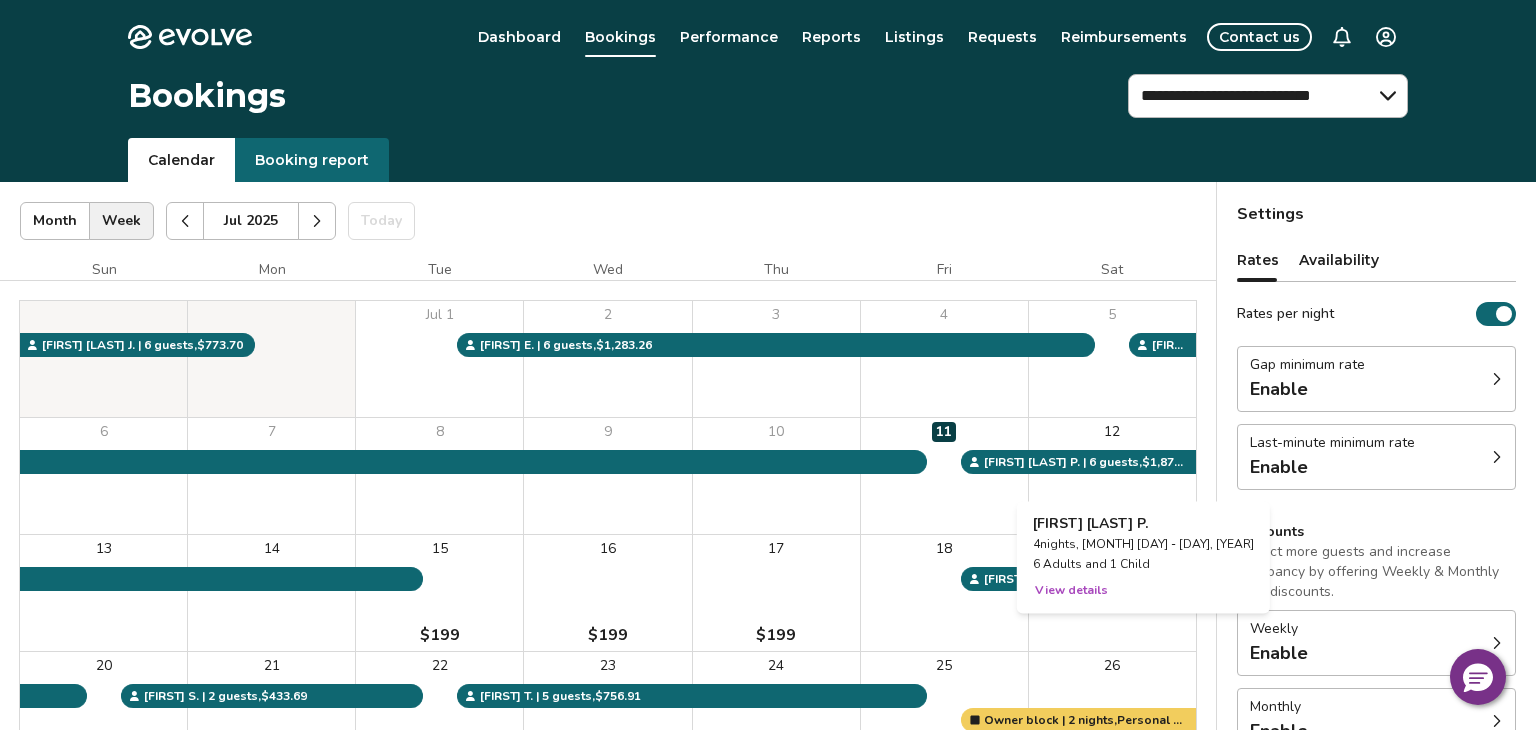 click on "12" at bounding box center (1112, 476) 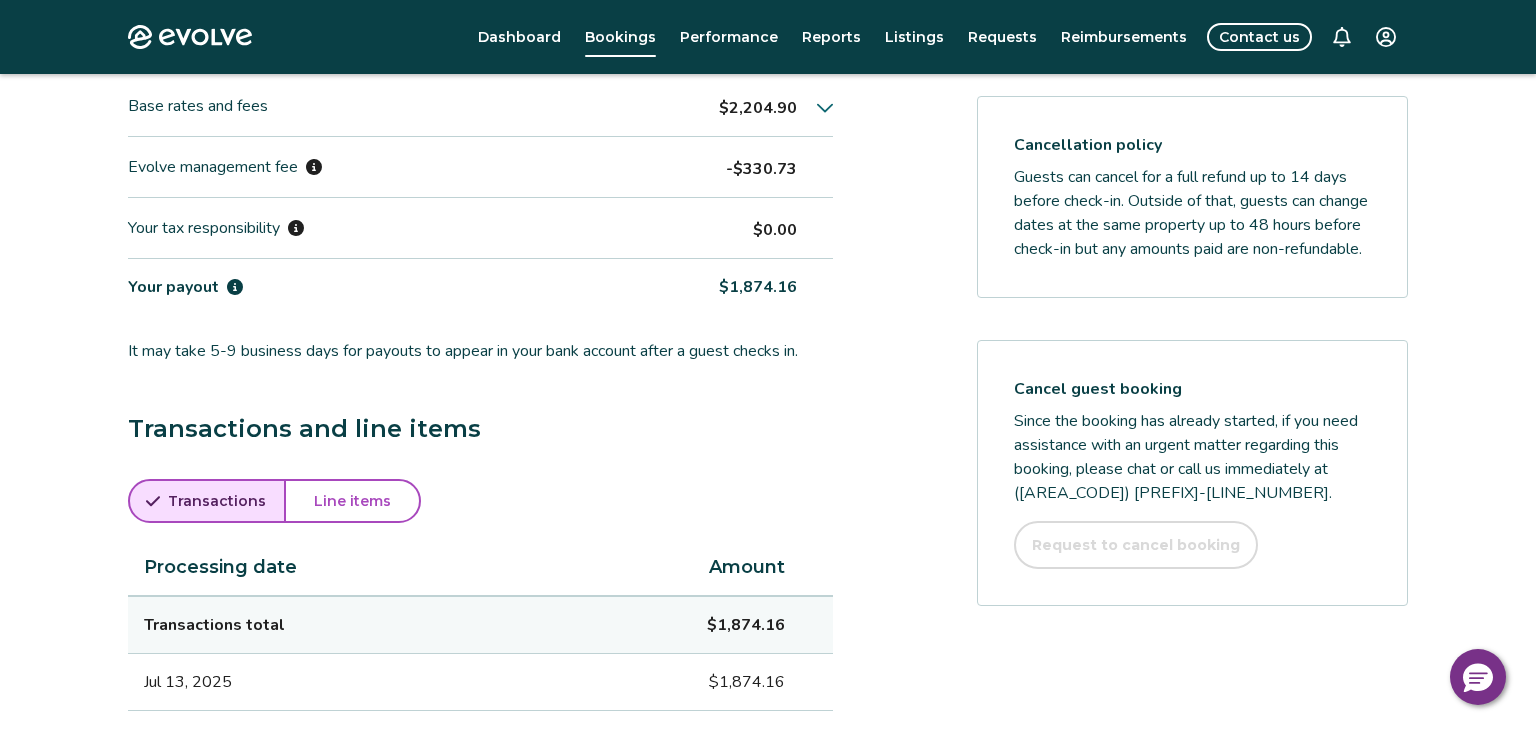scroll, scrollTop: 720, scrollLeft: 0, axis: vertical 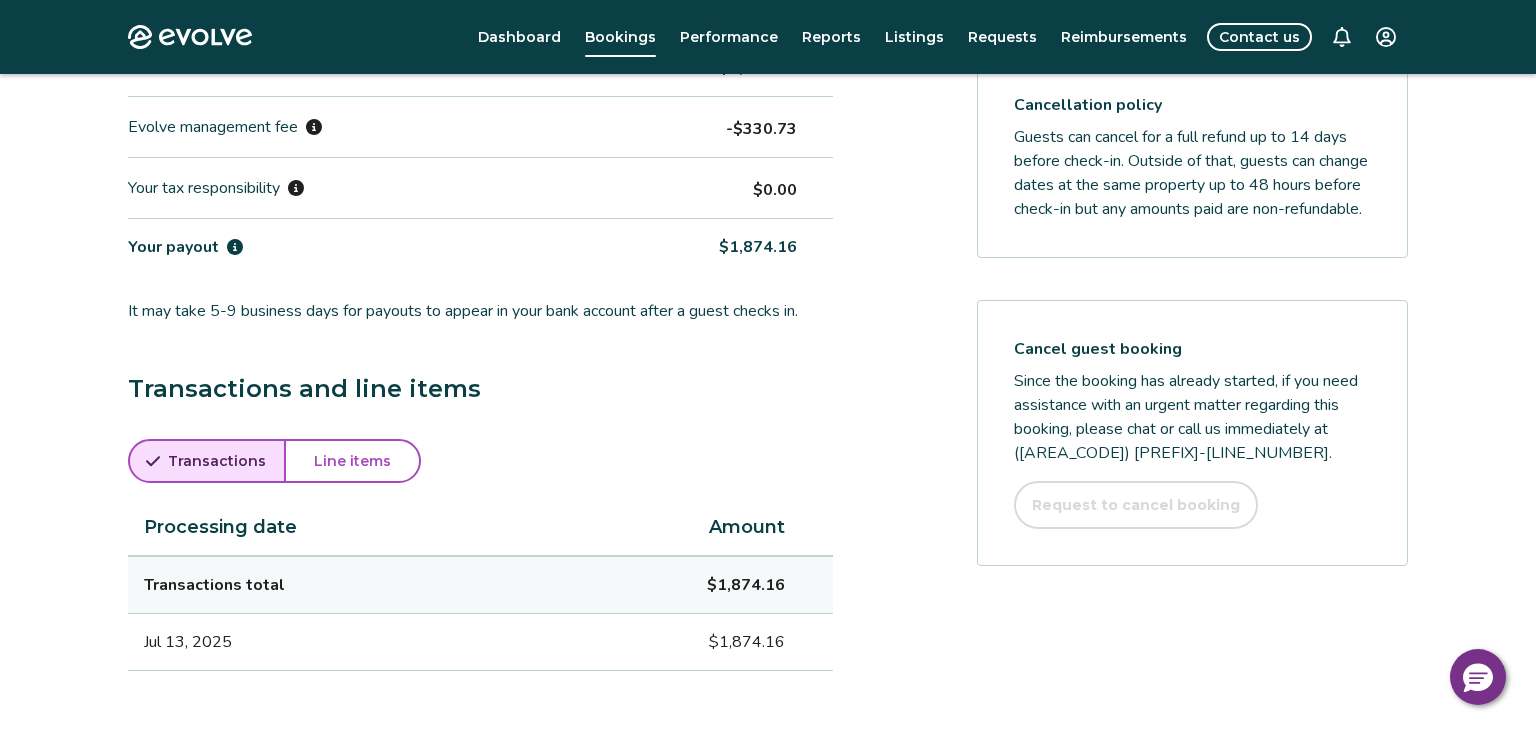 click on "Line items" at bounding box center [352, 461] 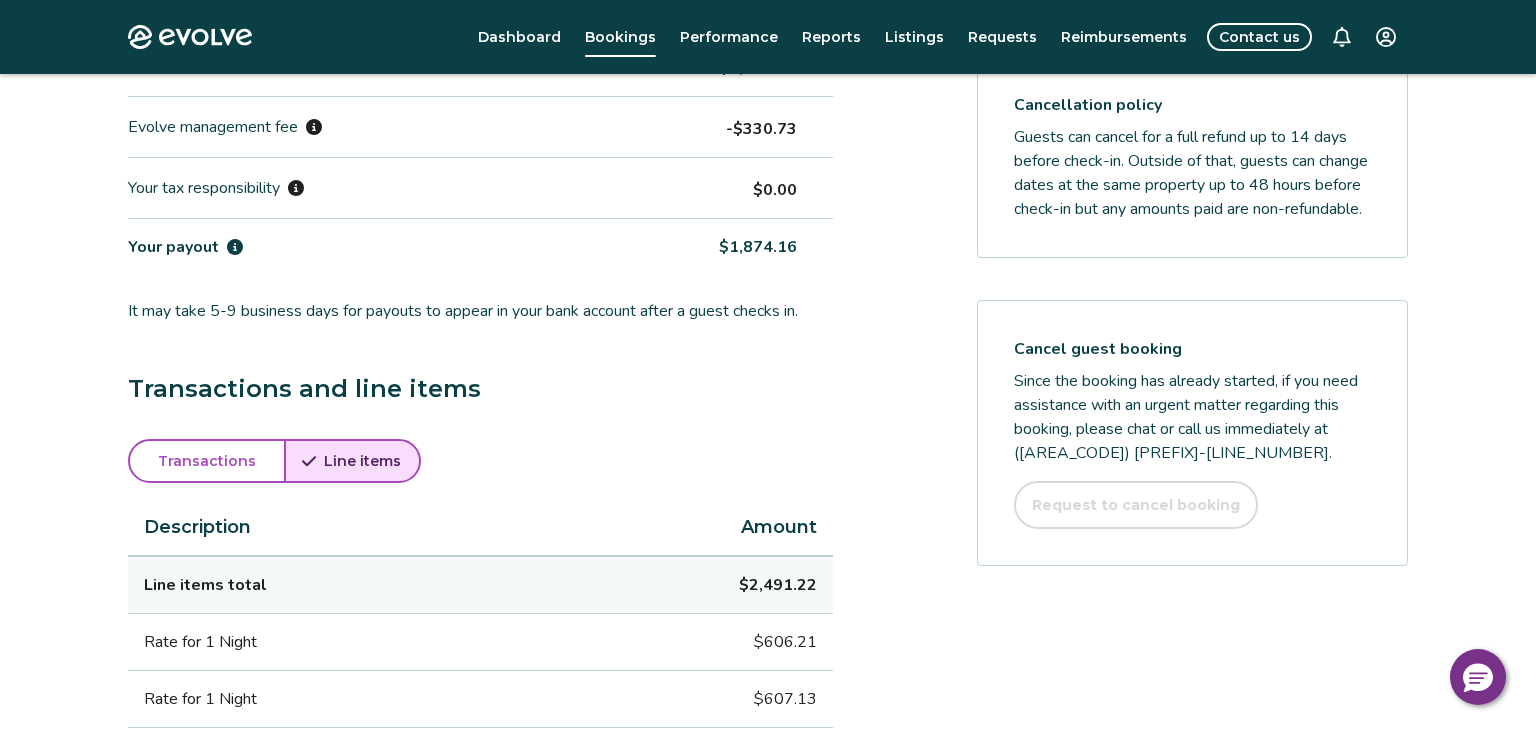 type 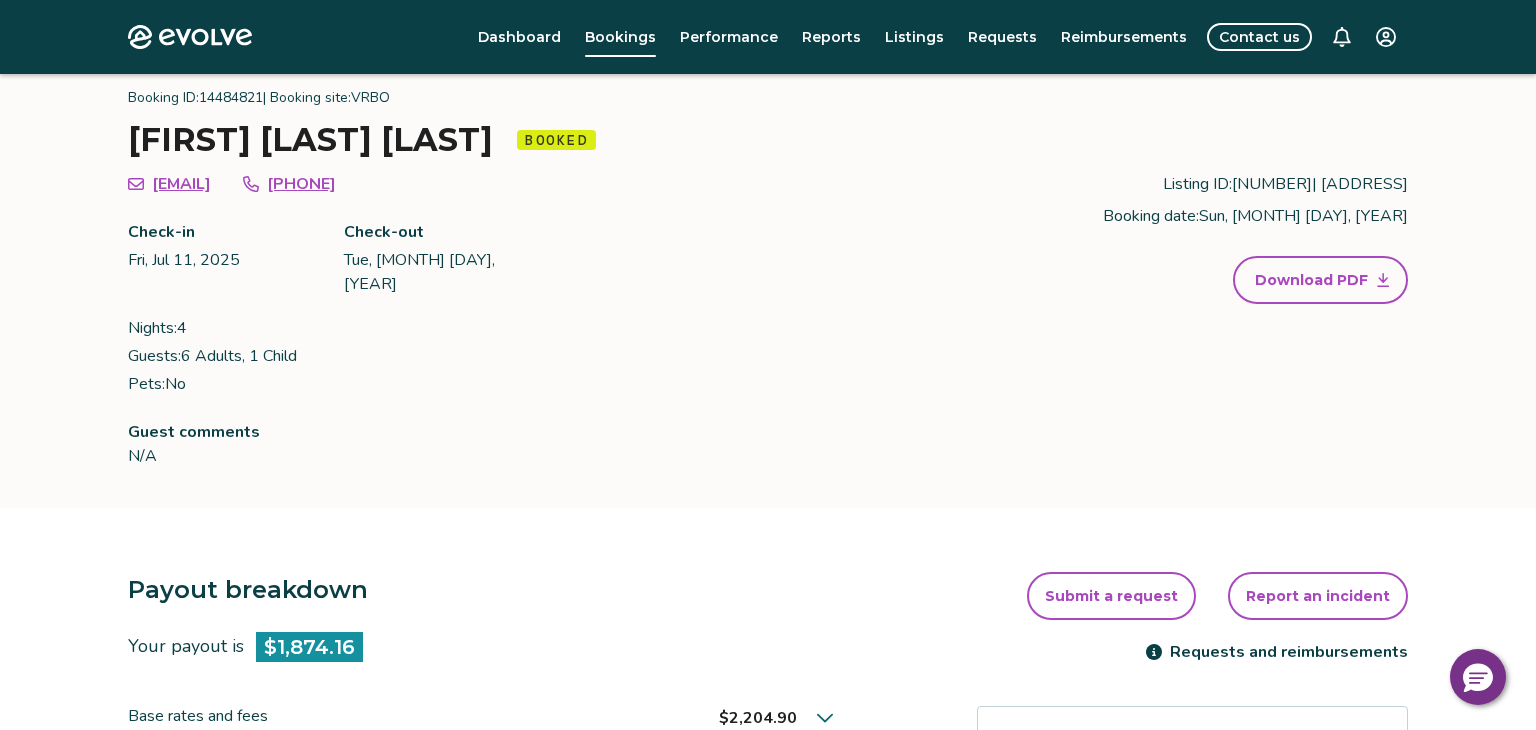scroll, scrollTop: 0, scrollLeft: 0, axis: both 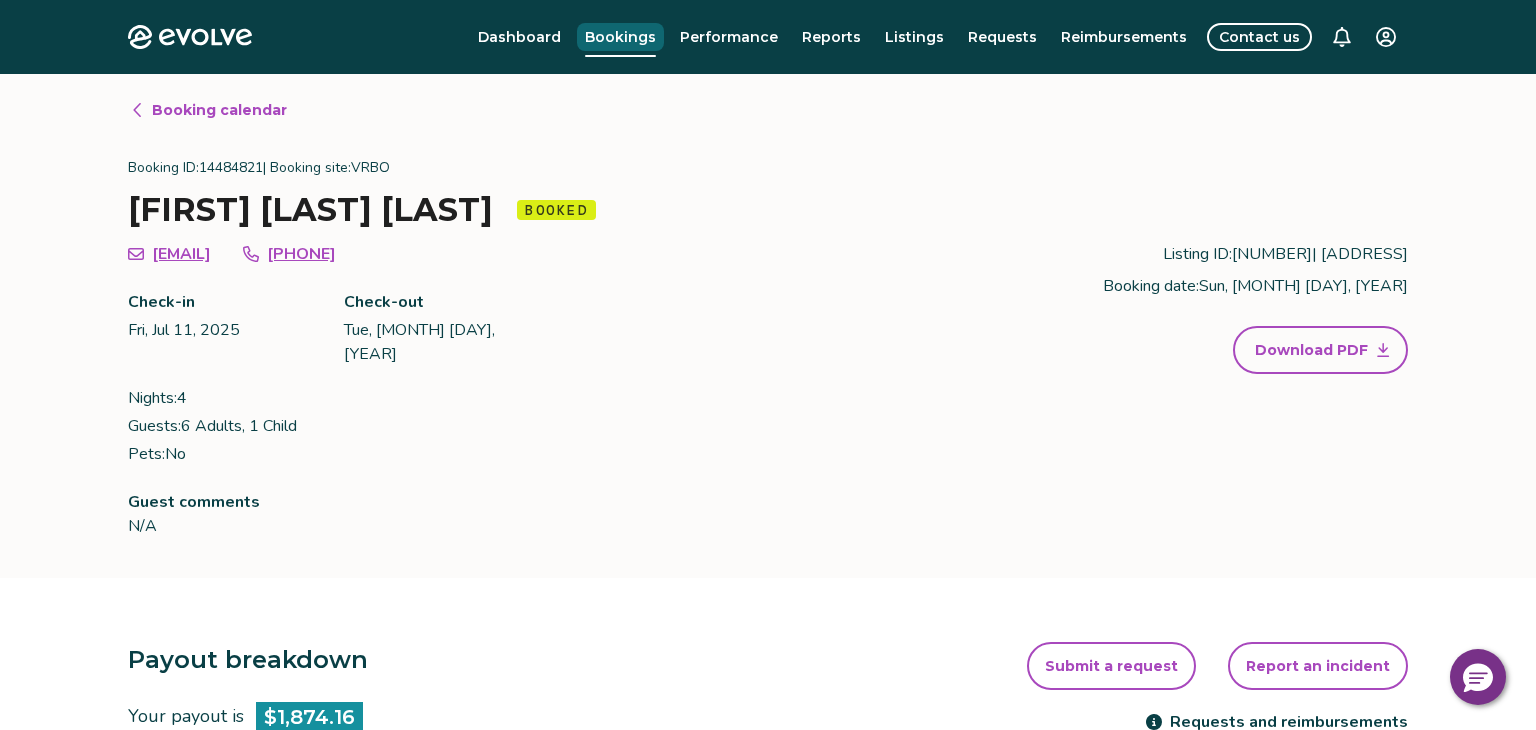 click on "Bookings" at bounding box center (620, 37) 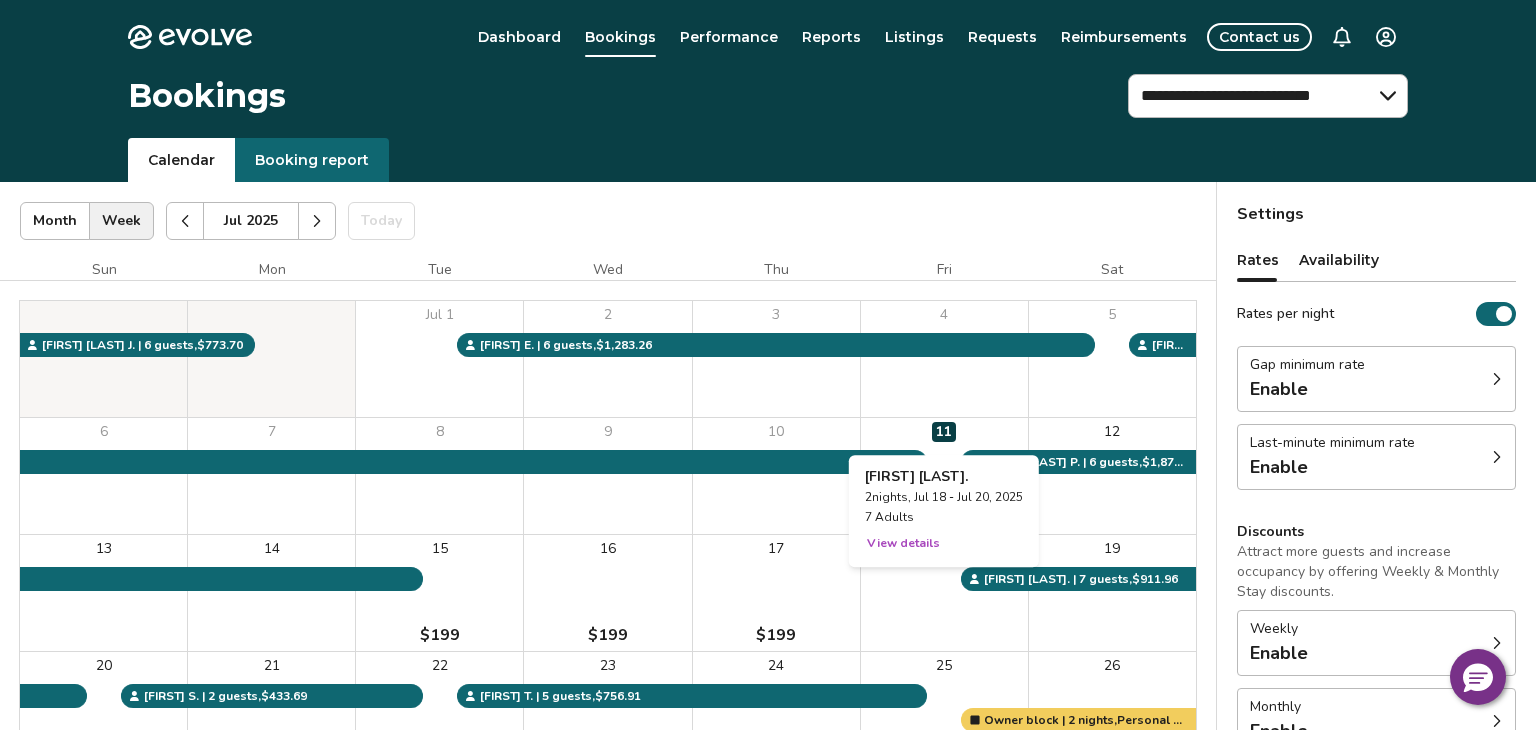 click on "18" at bounding box center [944, 593] 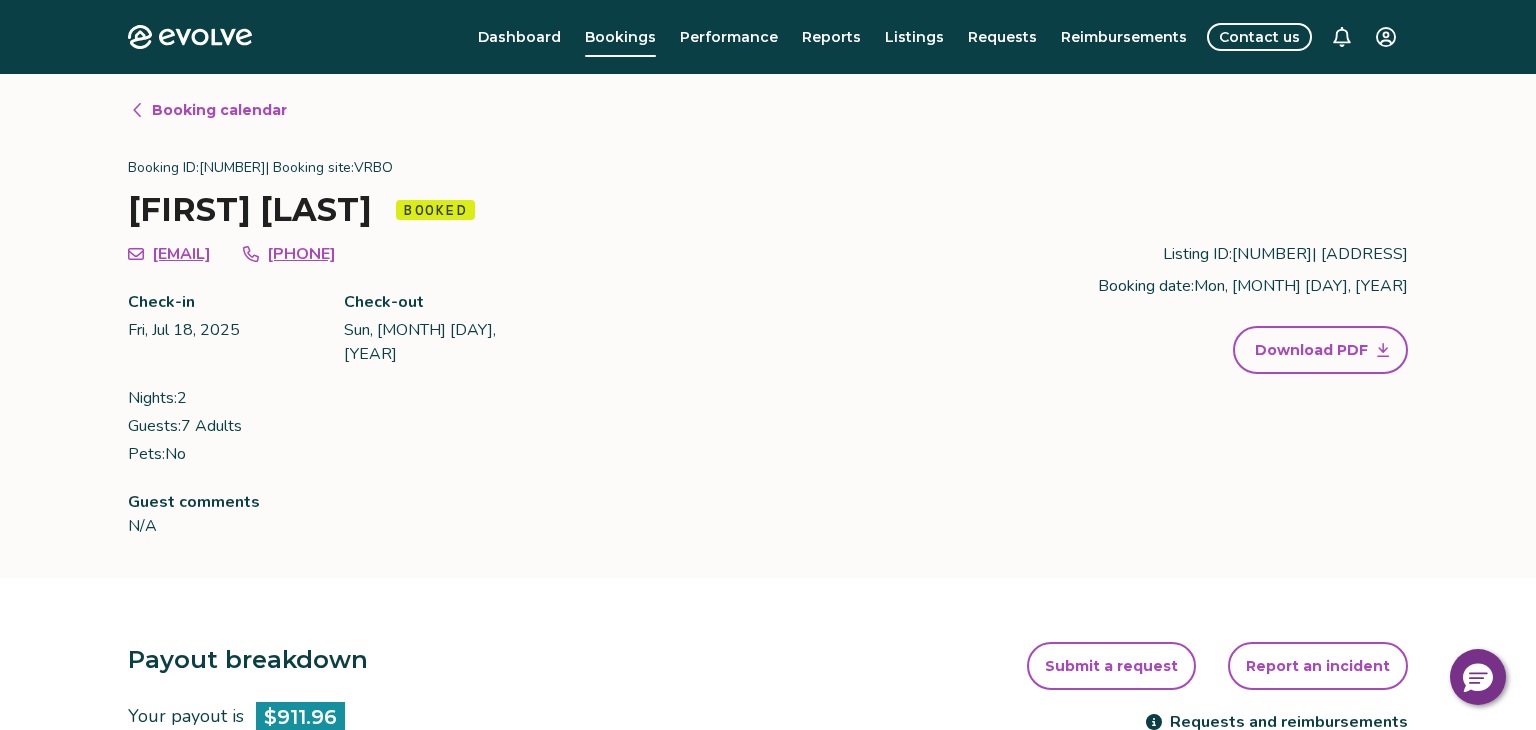 click on "Guest comments N/A" at bounding box center [512, 514] 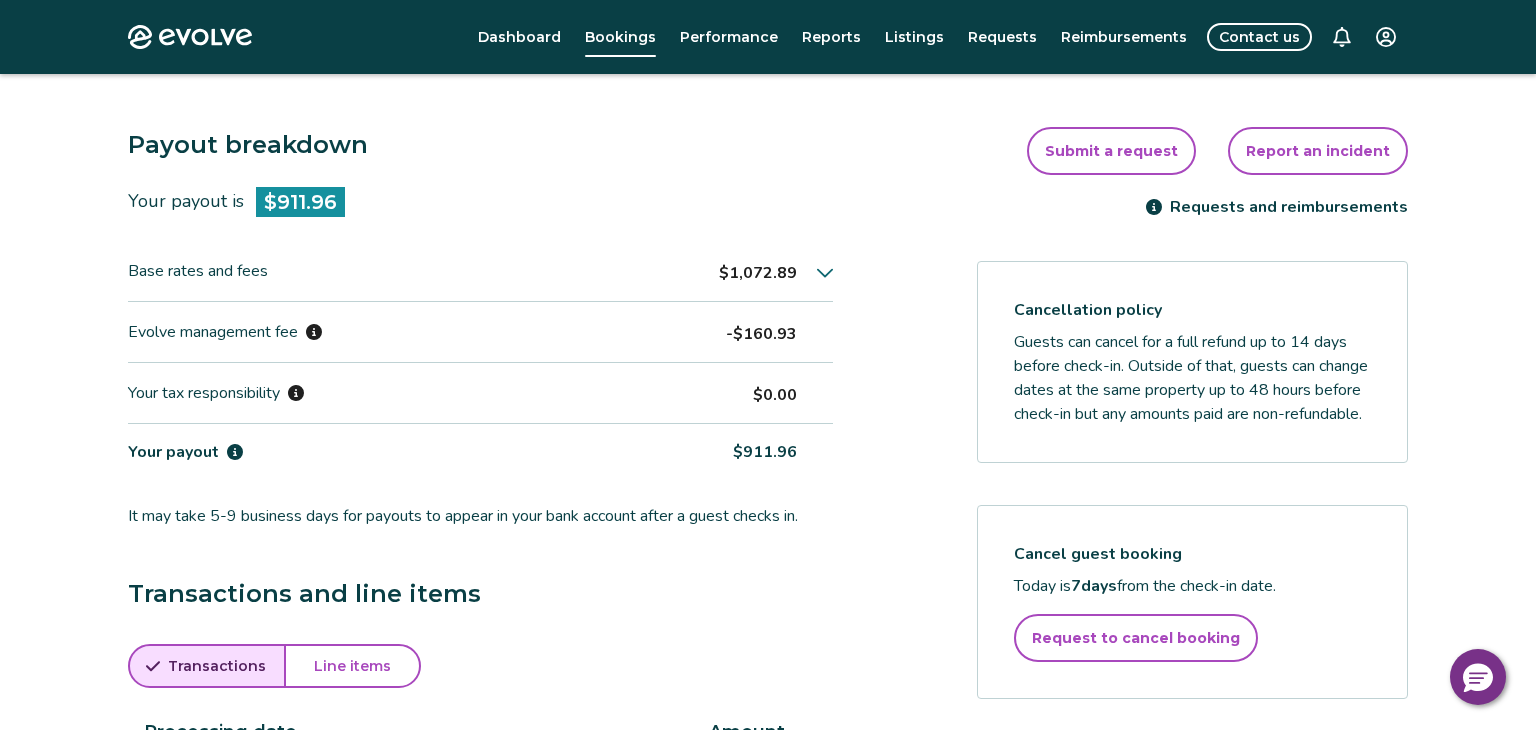 scroll, scrollTop: 520, scrollLeft: 0, axis: vertical 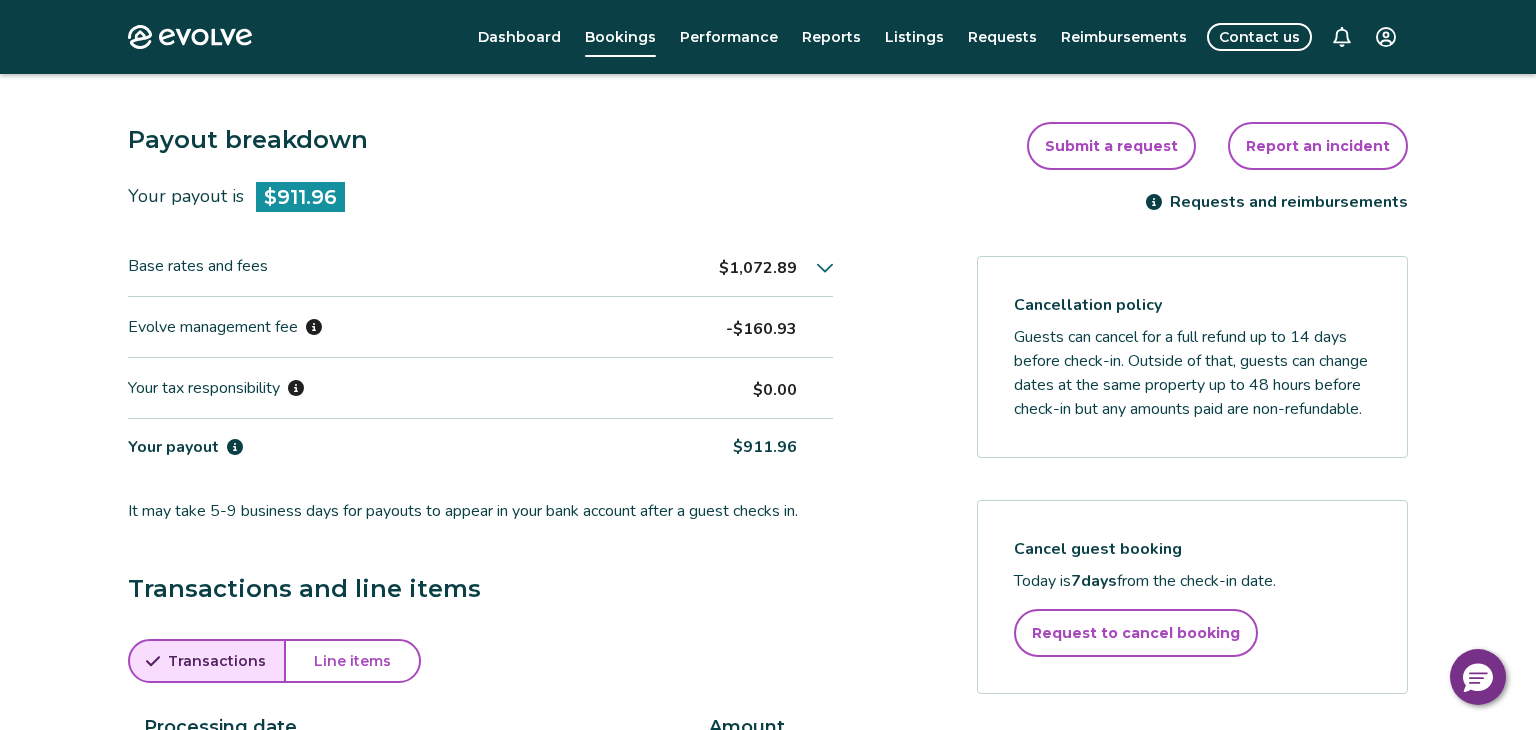 click on "Line items" at bounding box center [352, 661] 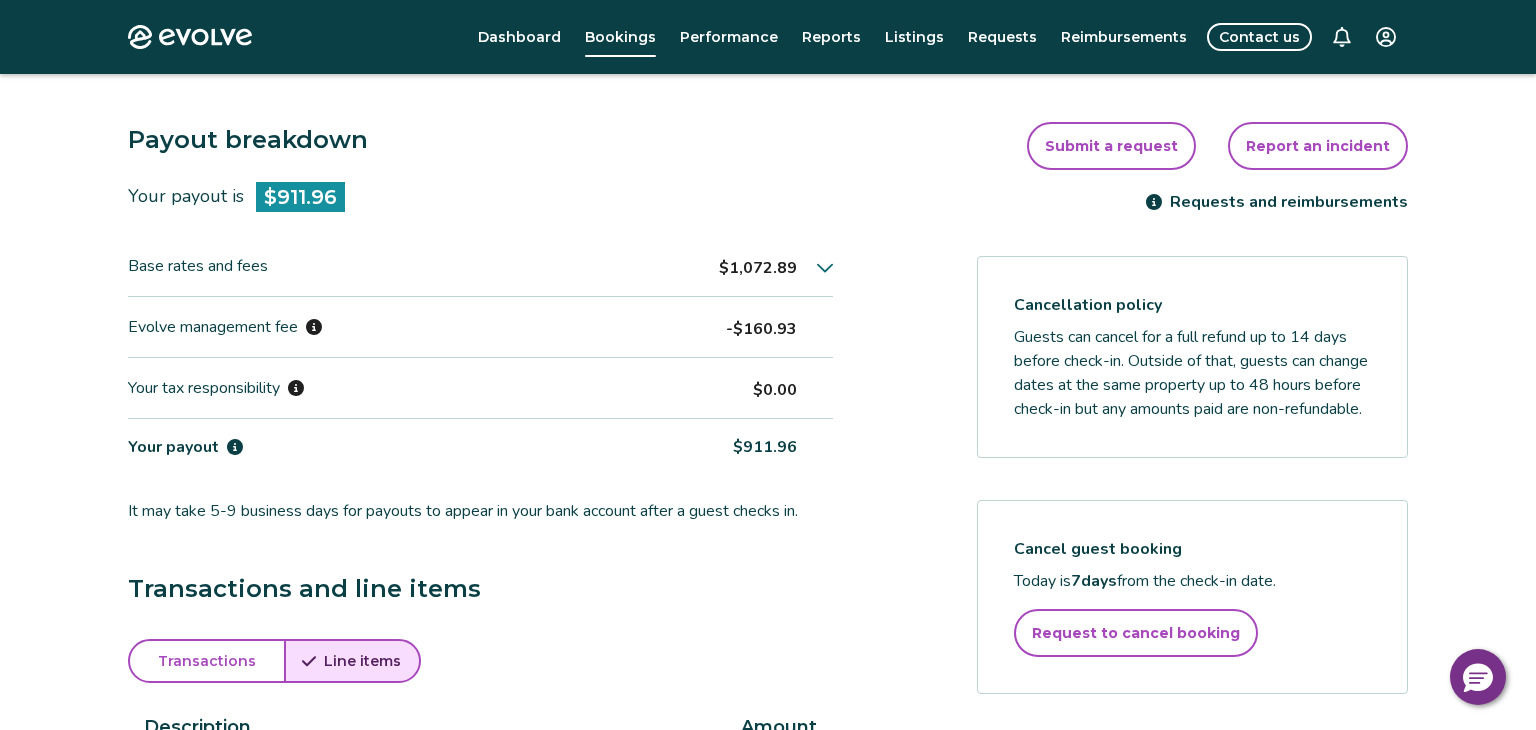 click on "Transactions and line items Transactions Line items Description Amount Line items total $1,212.21 Rate for 1 Night $453.75 Rate for 1 Night $469.43 Cleaning Fee $149.71 7% INDIANA IN STATE TAX $81.27 5% WHITE INNKEEPERS TAX $58.05" at bounding box center (480, 835) 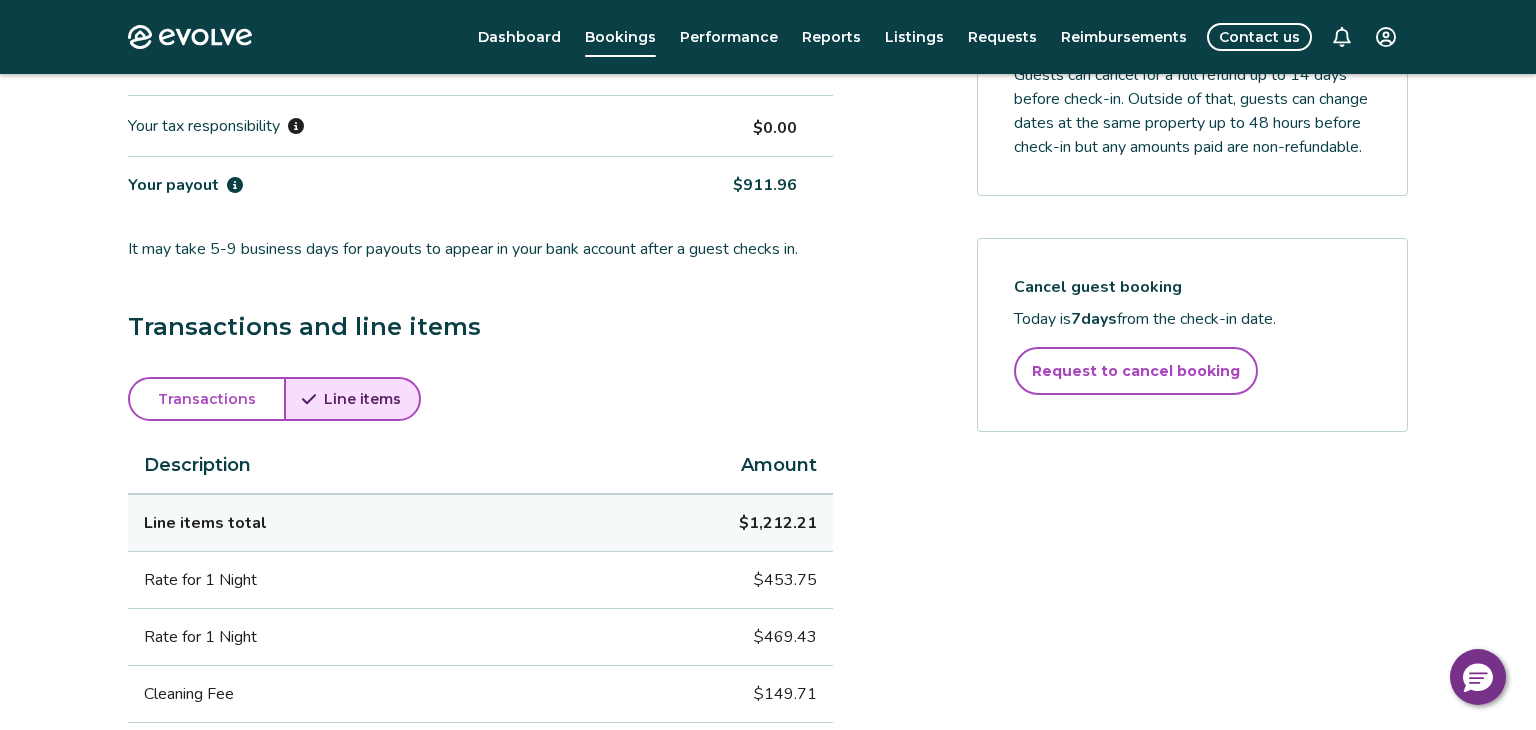 scroll, scrollTop: 742, scrollLeft: 0, axis: vertical 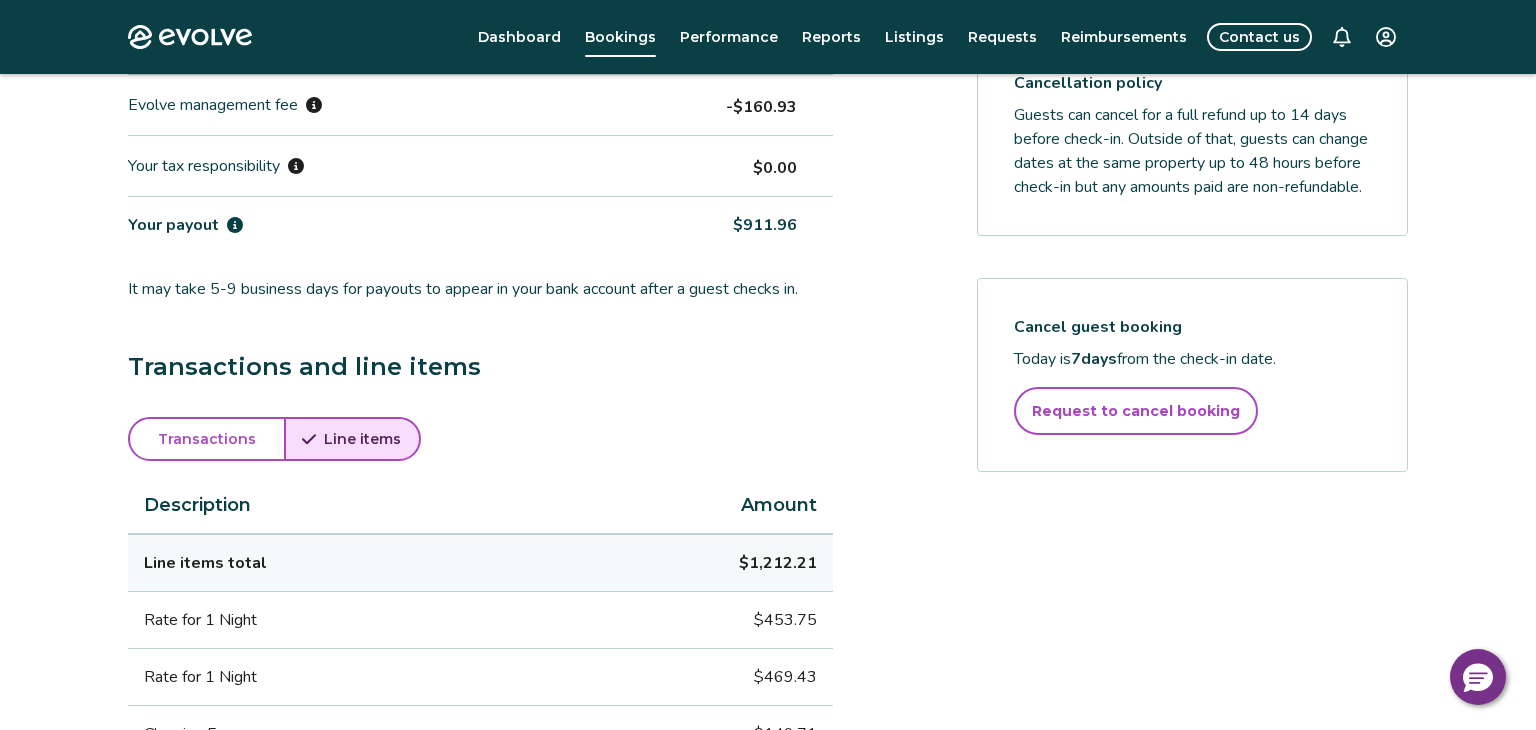 click on "Payout breakdown Your payout is $911.96 Base rates and fees $1,072.89 Evolve management fee -$160.93 Your tax responsibility $0.00 Your payout $911.96 It may take 5-9 business days for payouts to appear in your bank account after a guest checks in. Transactions and line items Transactions Line items Description Amount Line items total $1,212.21 Rate for 1 Night $453.75 Rate for 1 Night $469.43 Cleaning Fee $149.71 7% INDIANA IN STATE TAX $81.27 5% WHITE INNKEEPERS TAX $58.05 Submit a request Report an incident Requests and reimbursements Cancellation policy Guests can cancel for a full refund up to 14 days before check-in. Outside of that, guests can change dates at the same property up to 48 hours before check-in but any amounts paid are non-refundable. Cancel guest booking Today is  7  days  from the check-in date. Request to cancel booking" at bounding box center (768, 436) 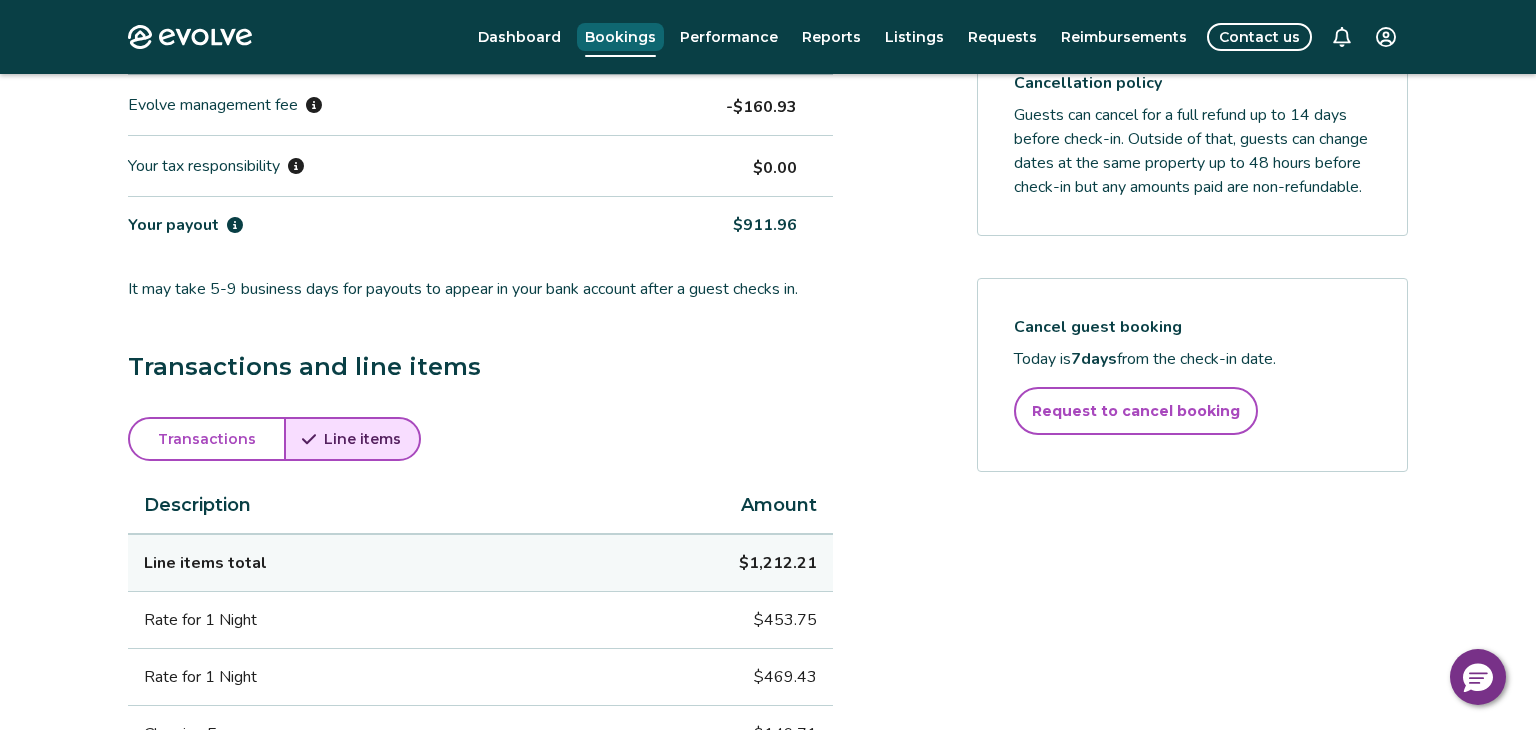 click on "Bookings" at bounding box center (620, 37) 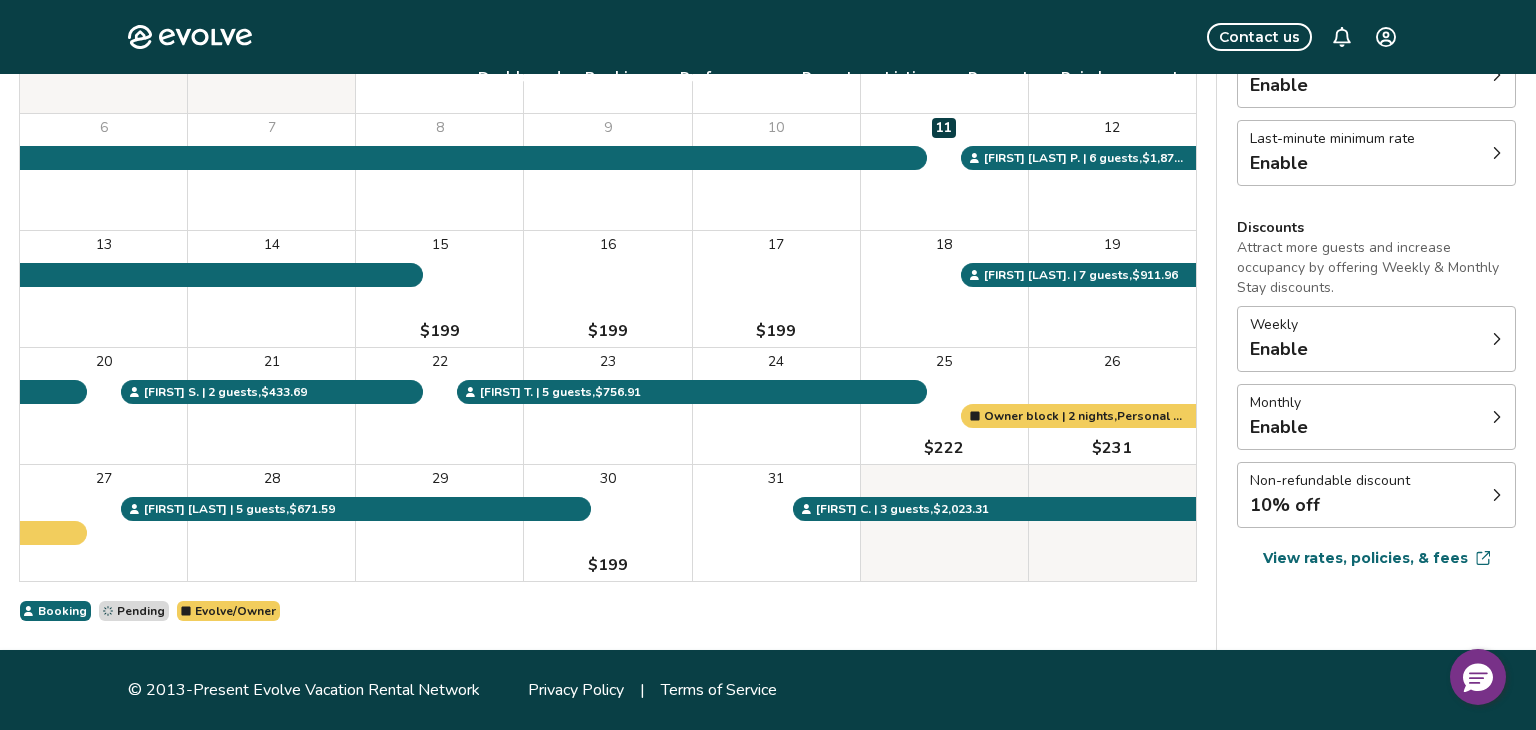 scroll, scrollTop: 0, scrollLeft: 0, axis: both 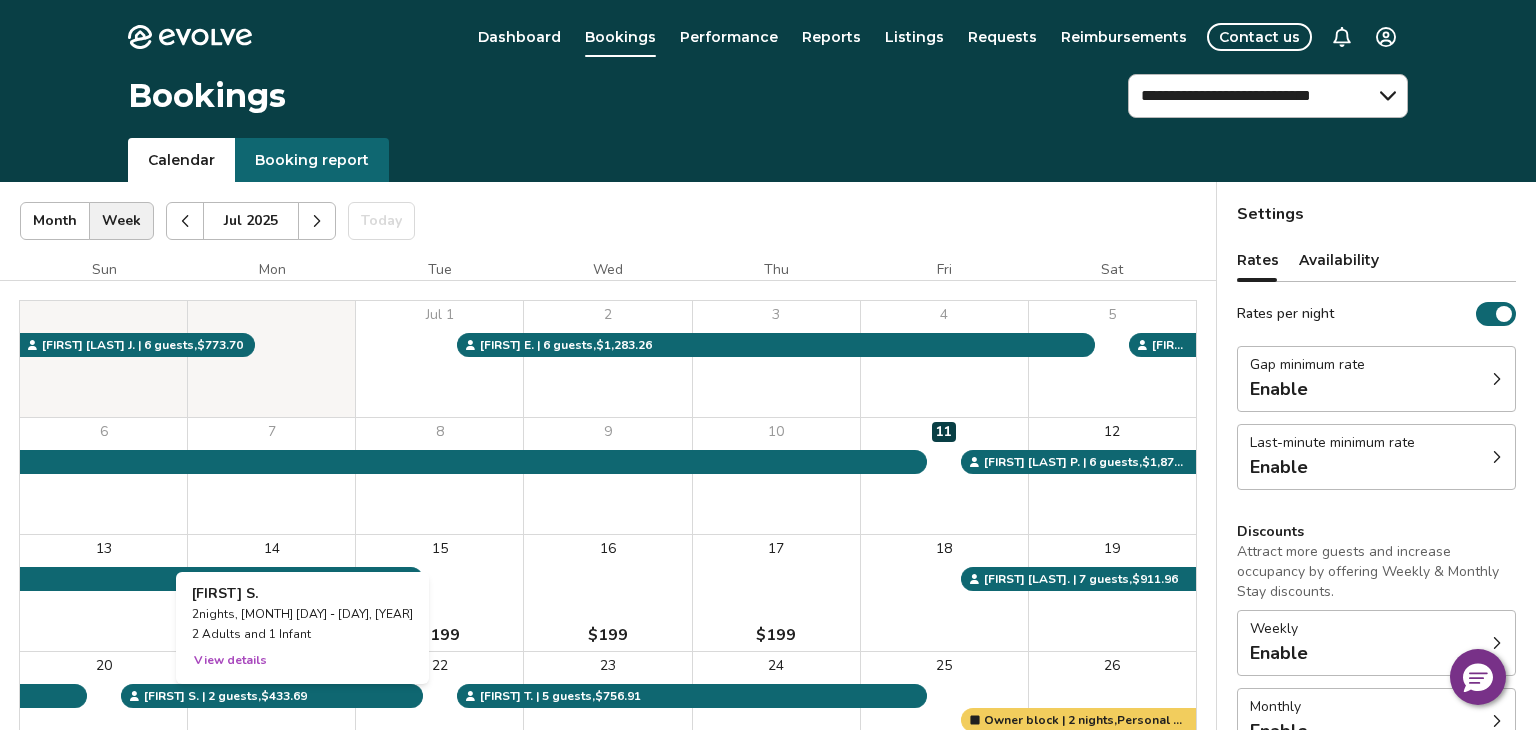 click on "21" at bounding box center (271, 710) 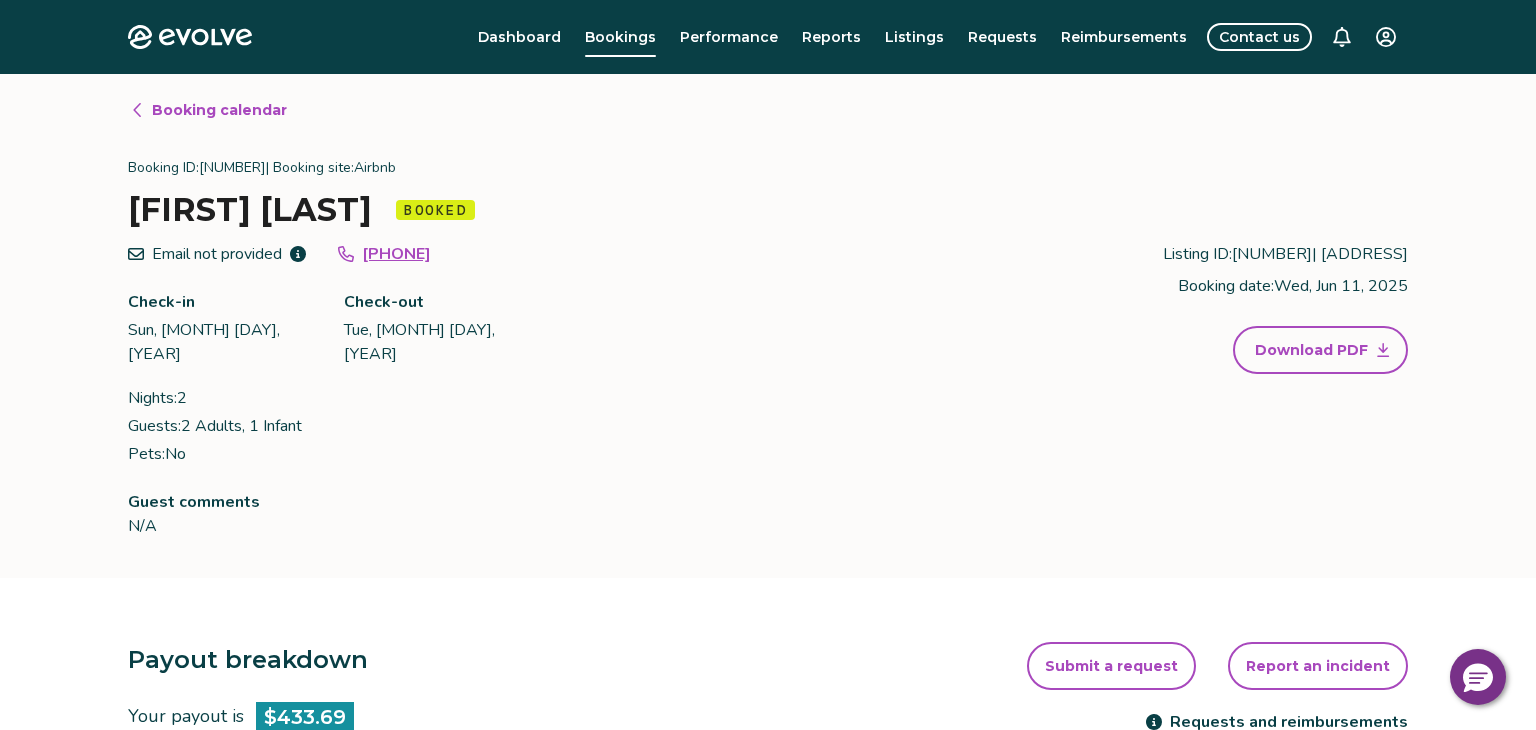 click on "Booking calendar Booking ID:  [BOOKING_ID]  | Booking site:  Airbnb [FIRST] [LAST] Booked Email not provided [PHONE] Check-in Sun, [MONTH] [DAY], [YEAR] Check-out Tue, [MONTH] [DAY], [YEAR] Nights:  2 Guests:  2 Adults, 1 Infant Pets:  No Listing ID:  352364  |   [ADDRESS] Booking date:  Wed, [MONTH] [DAY], [YEAR] Download PDF Guest comments N/A" at bounding box center (768, 326) 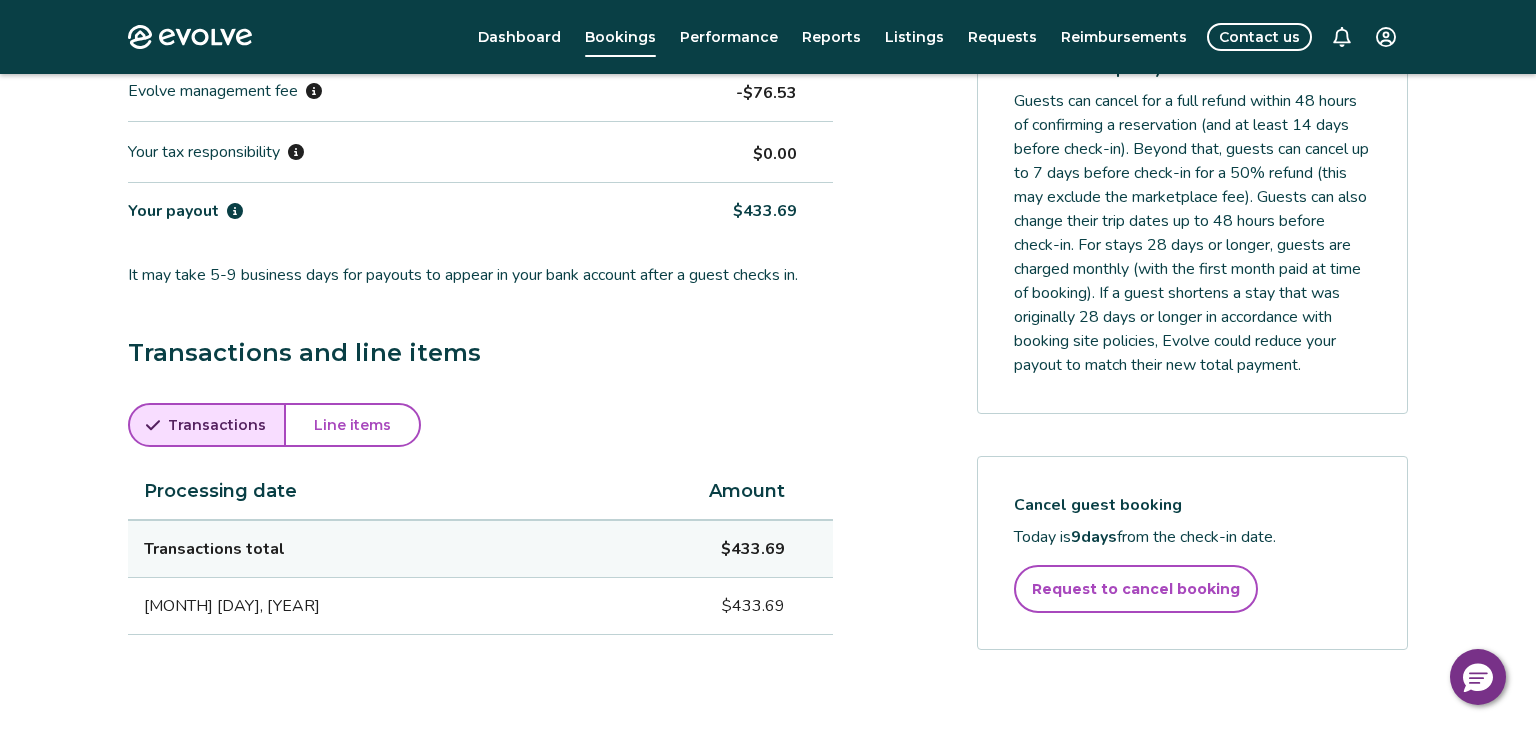 scroll, scrollTop: 760, scrollLeft: 0, axis: vertical 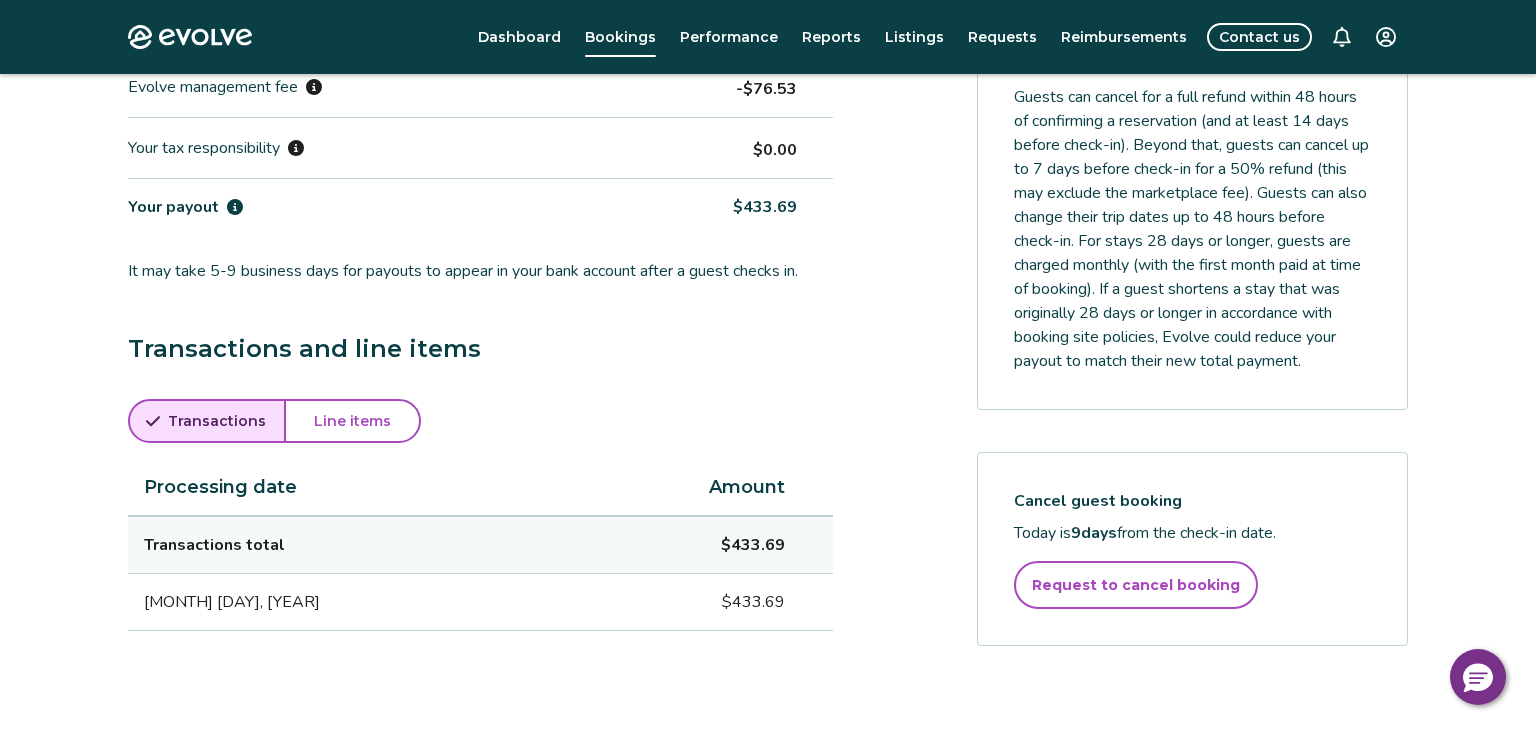 click on "Line items" at bounding box center [352, 421] 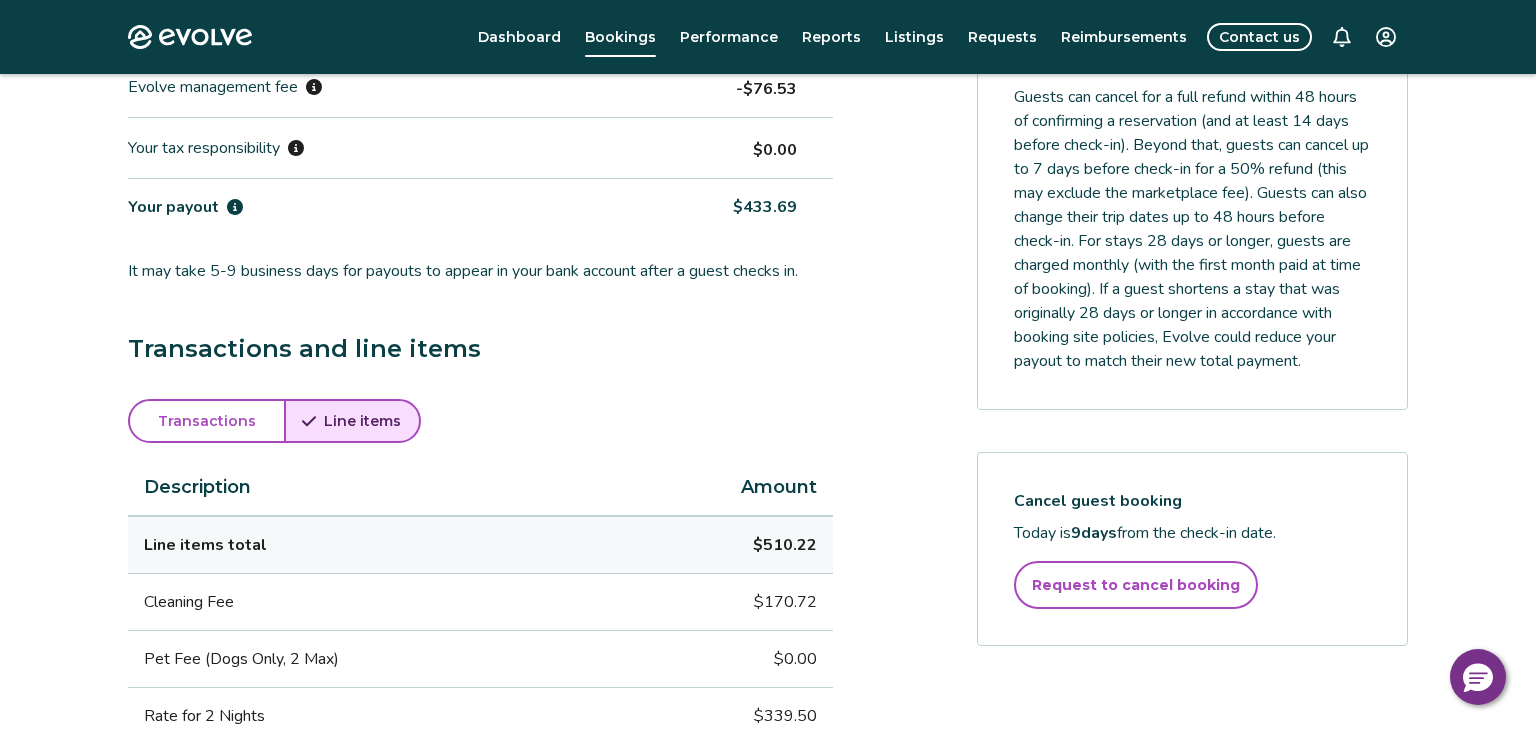 click on "Payout breakdown Your payout is $433.69 Base rates and fees $510.22 Evolve management fee -$76.53 Your tax responsibility $0.00 Your payout $433.69 It may take 5-9 business days for payouts to appear in your bank account after a guest checks in. Transactions and line items Transactions Line items Description Amount Line items total $510.22 Cleaning Fee $170.72 Pet Fee (Dogs Only, 2 Max) $0.00 Rate for 2 Nights $339.50 Submit a request Report an incident Requests and reimbursements Cancellation policy Cancel guest booking Today is  9  days  from the check-in date. Request to cancel booking" at bounding box center (768, 361) 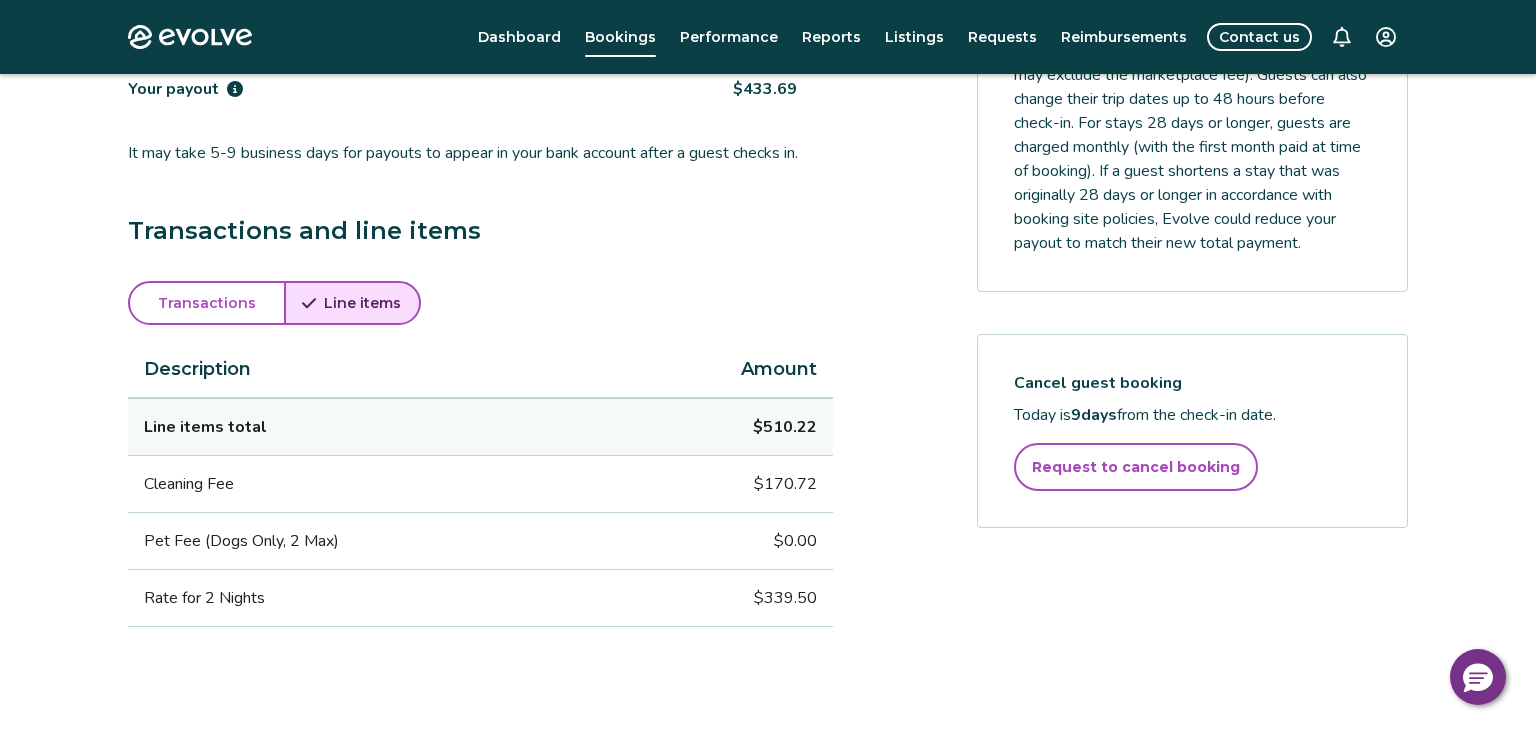 scroll, scrollTop: 880, scrollLeft: 0, axis: vertical 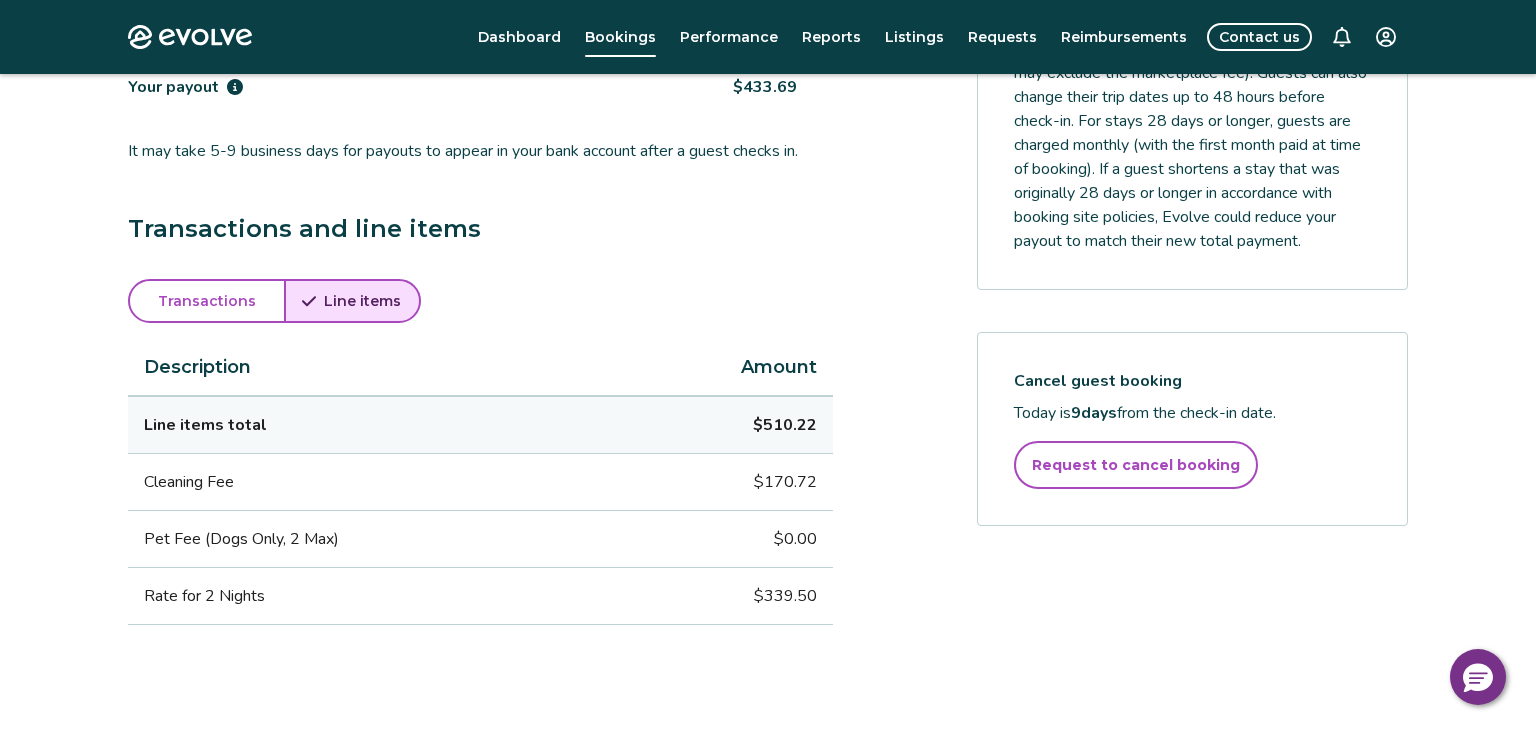 click on "Line items" at bounding box center [362, 301] 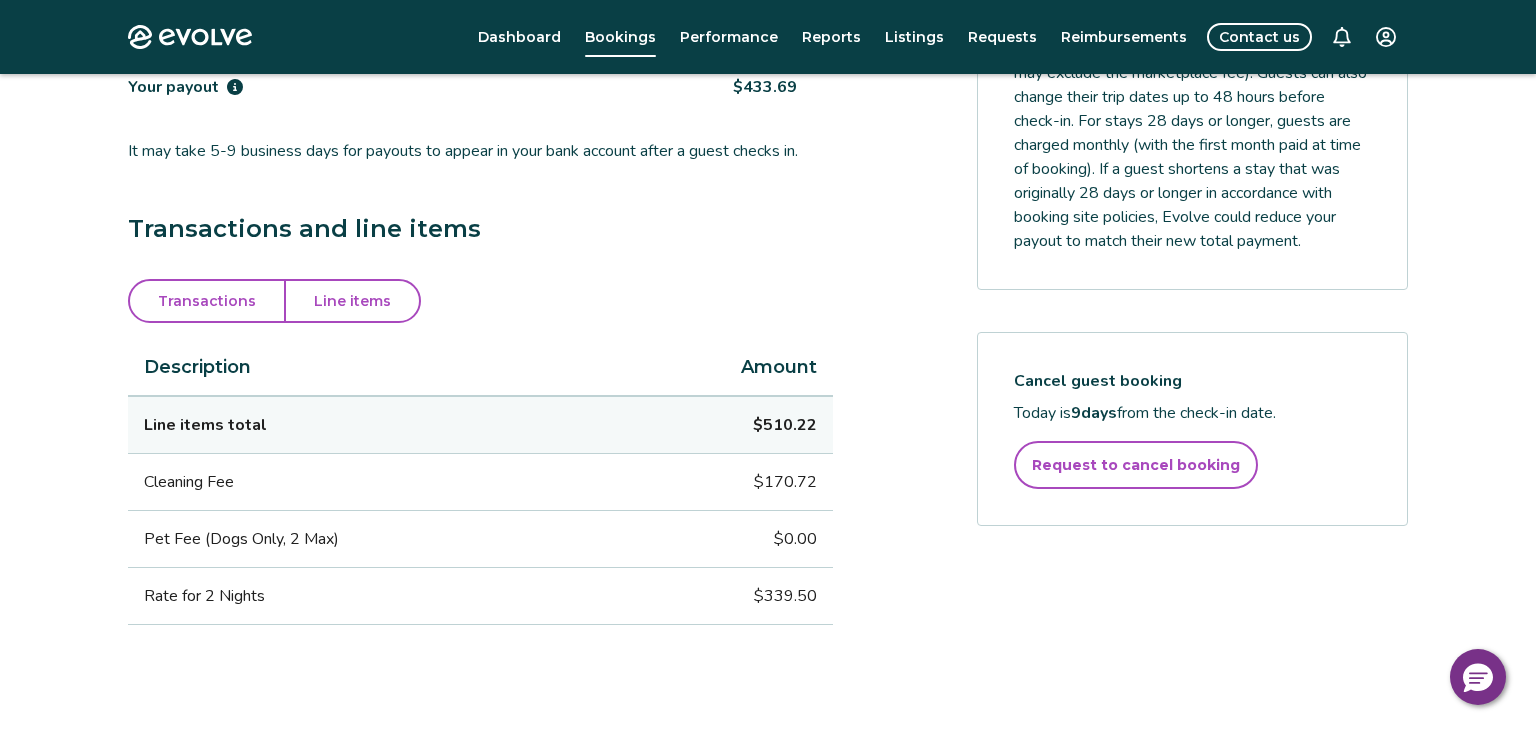 click on "Transactions" at bounding box center [207, 301] 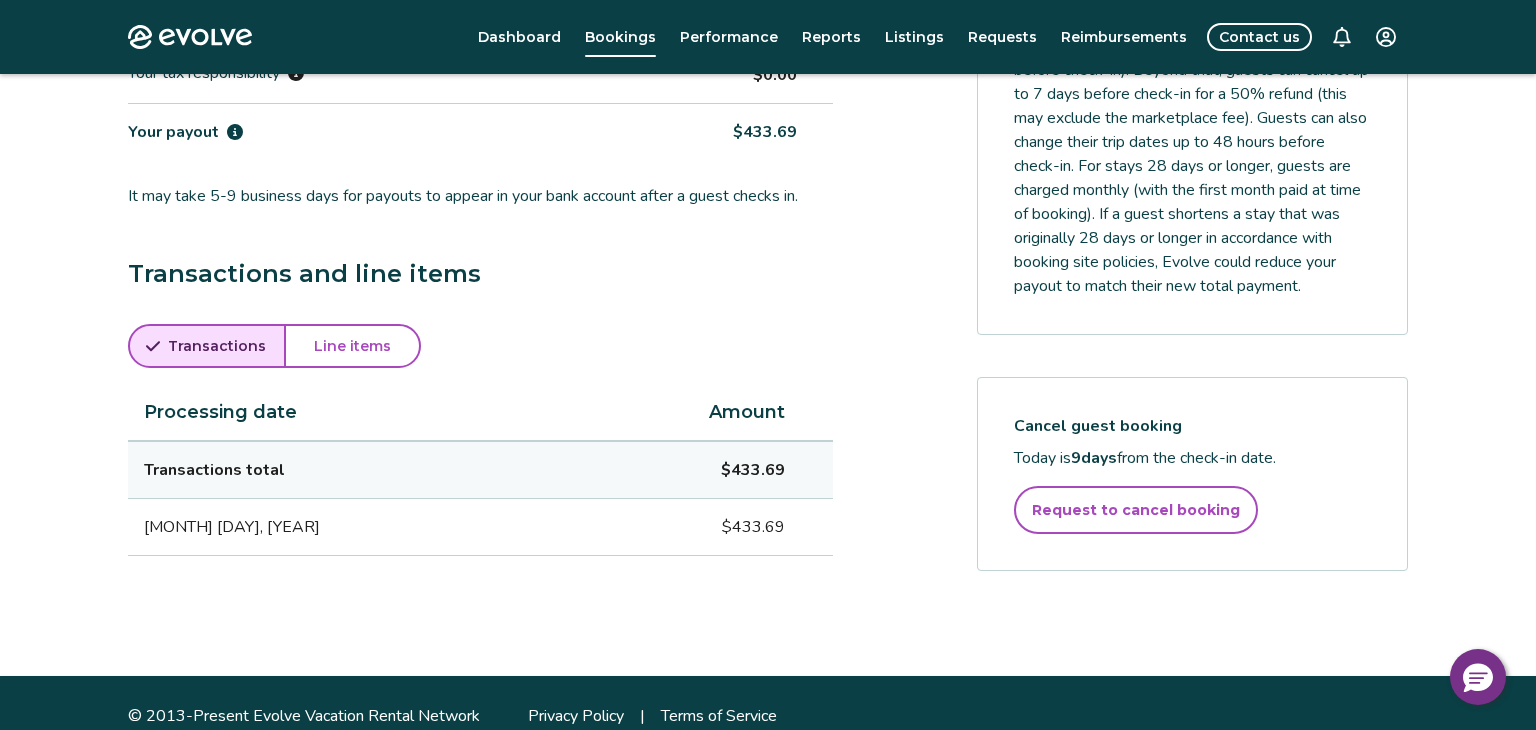 click on "Line items" at bounding box center (352, 346) 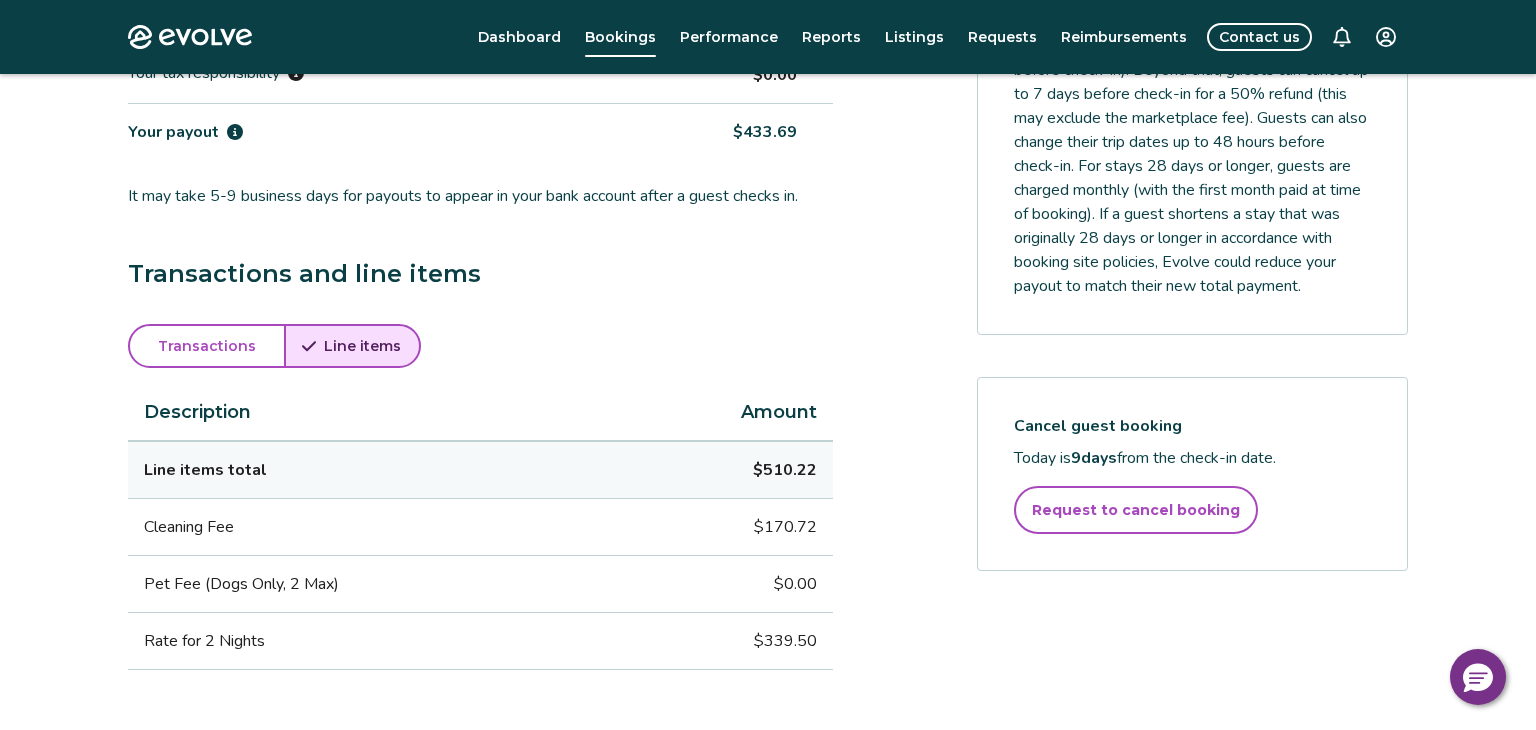 click on "Payout breakdown Your payout is $433.69 Base rates and fees $510.22 Evolve management fee -$76.53 Your tax responsibility $0.00 Your payout $433.69 It may take 5-9 business days for payouts to appear in your bank account after a guest checks in. Transactions and line items Transactions Line items Description Amount Line items total $510.22 Cleaning Fee $170.72 Pet Fee (Dogs Only, 2 Max) $0.00 Rate for 2 Nights $339.50 Submit a request Report an incident Requests and reimbursements Cancellation policy Cancel guest booking Today is  9  days  from the check-in date. Request to cancel booking" at bounding box center [768, 286] 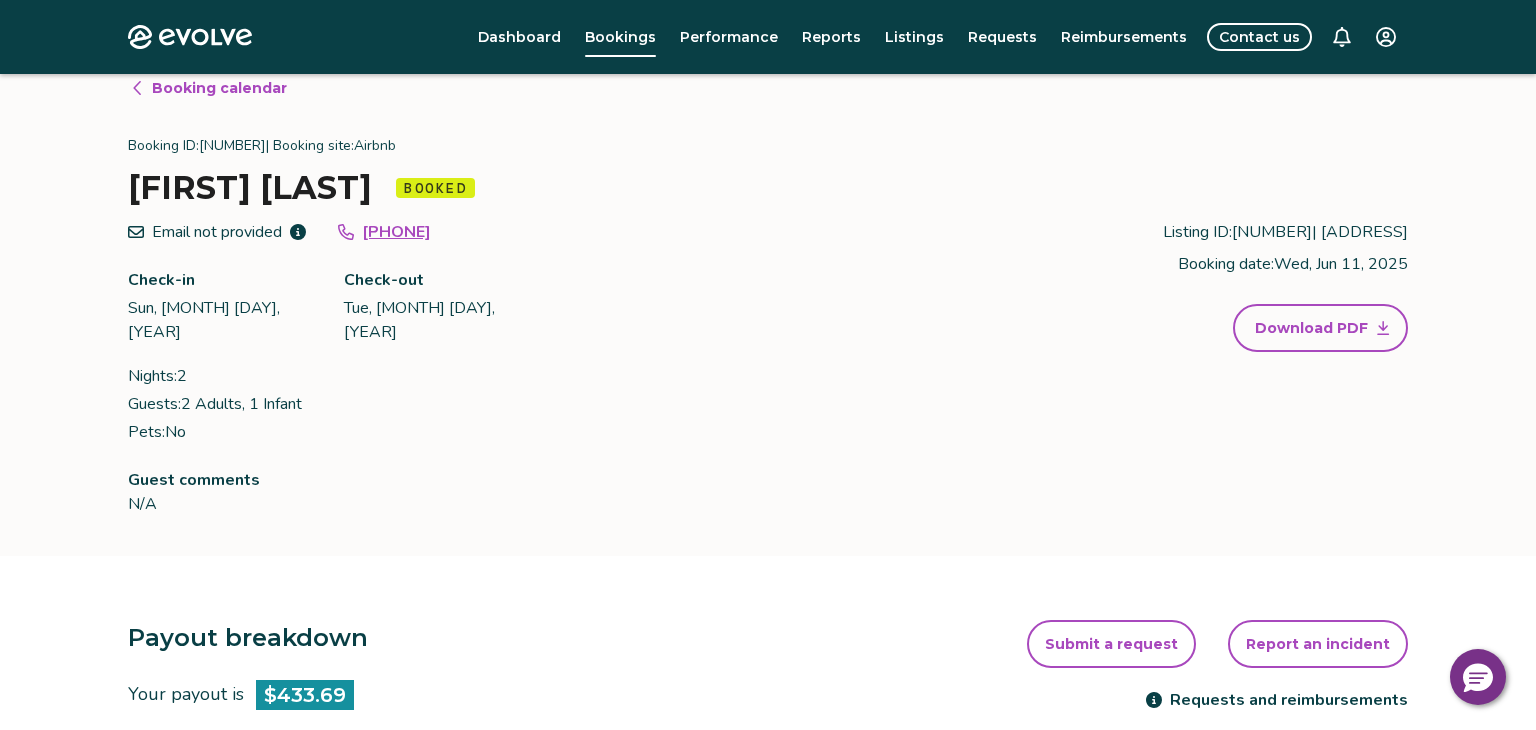 scroll, scrollTop: 0, scrollLeft: 0, axis: both 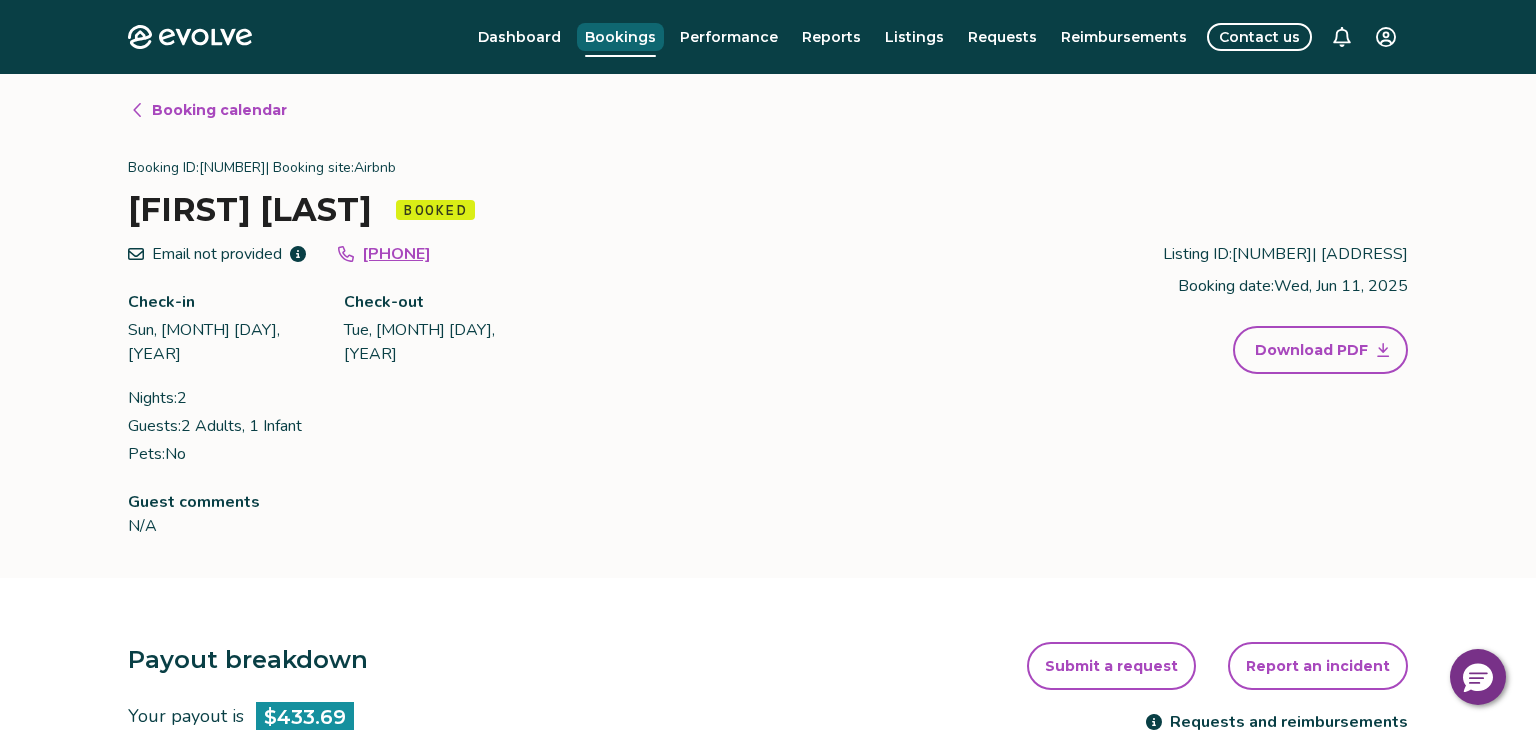 click on "Bookings" at bounding box center [620, 37] 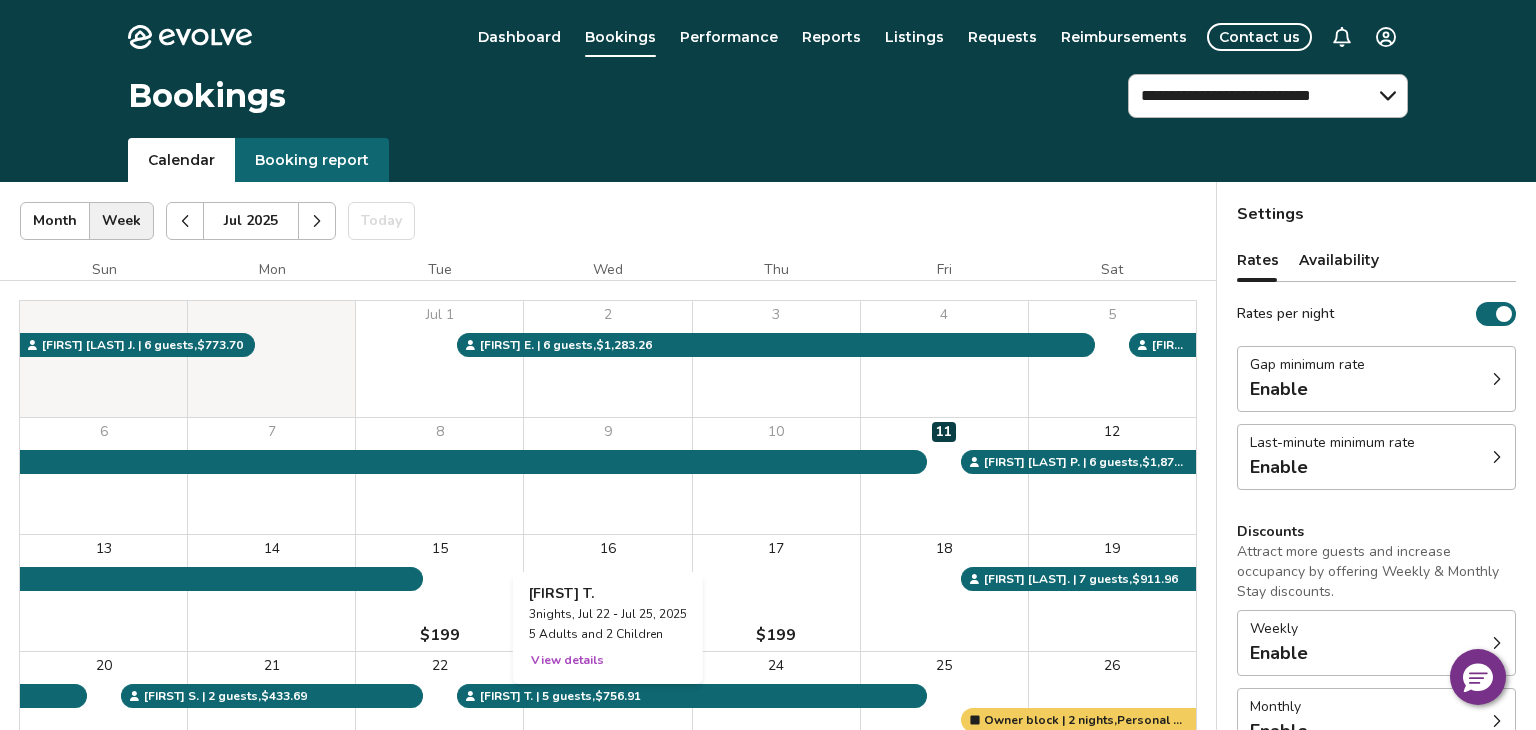 click on "23" at bounding box center (607, 710) 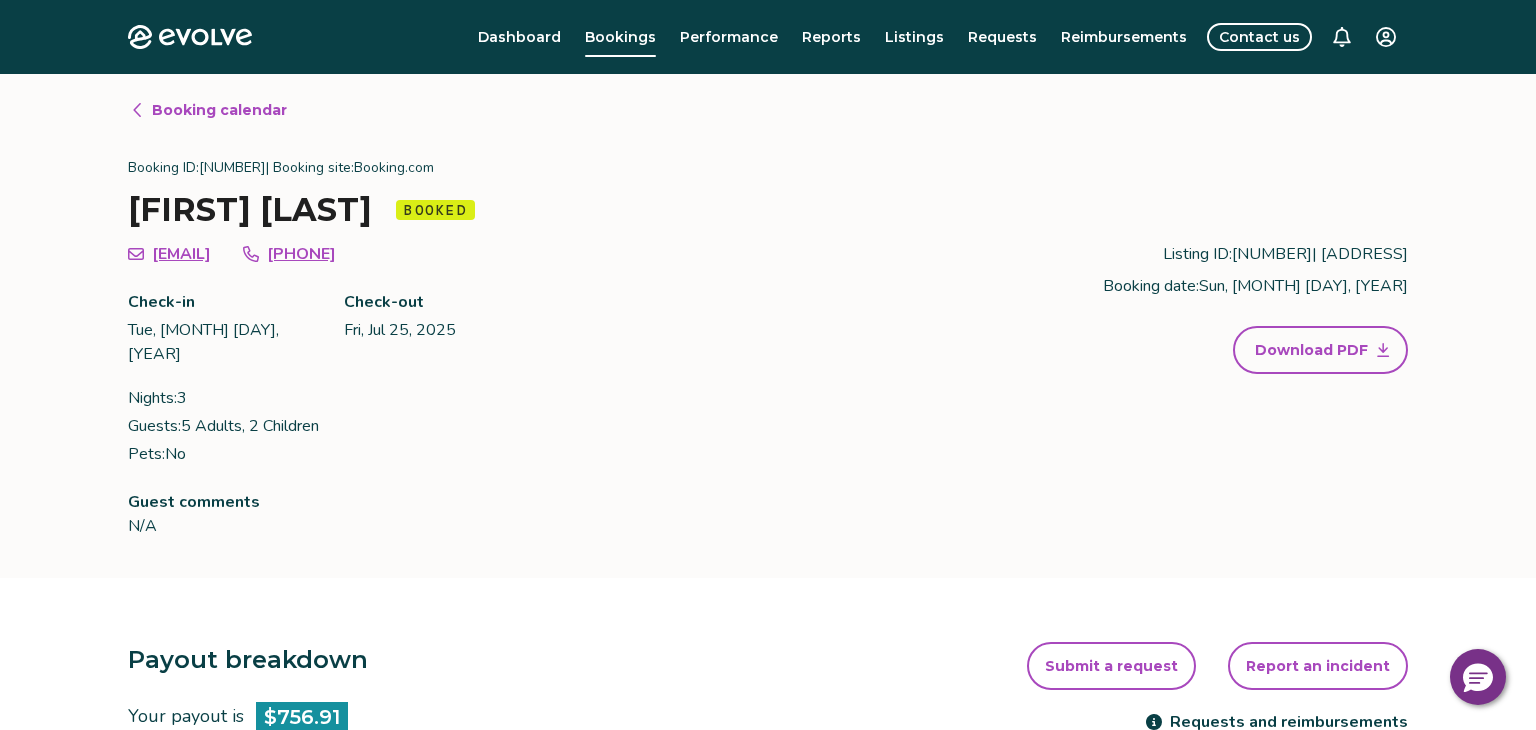 click on "Booking calendar Booking ID:  [BOOKING_ID]  | Booking site:  Booking.com [FIRST] [LAST] Booked [EMAIL] [PHONE] Check-in Tue, [MONTH] [DAY], [YEAR] Check-out Fri, [MONTH] [DAY], [YEAR] Nights:  3 Guests:  5 Adults, 2 Children Pets:  No Listing ID:  352364  |   [ADDRESS] Booking date:  Sun, [MONTH] [DAY], [YEAR] Download PDF Guest comments N/A" at bounding box center (768, 326) 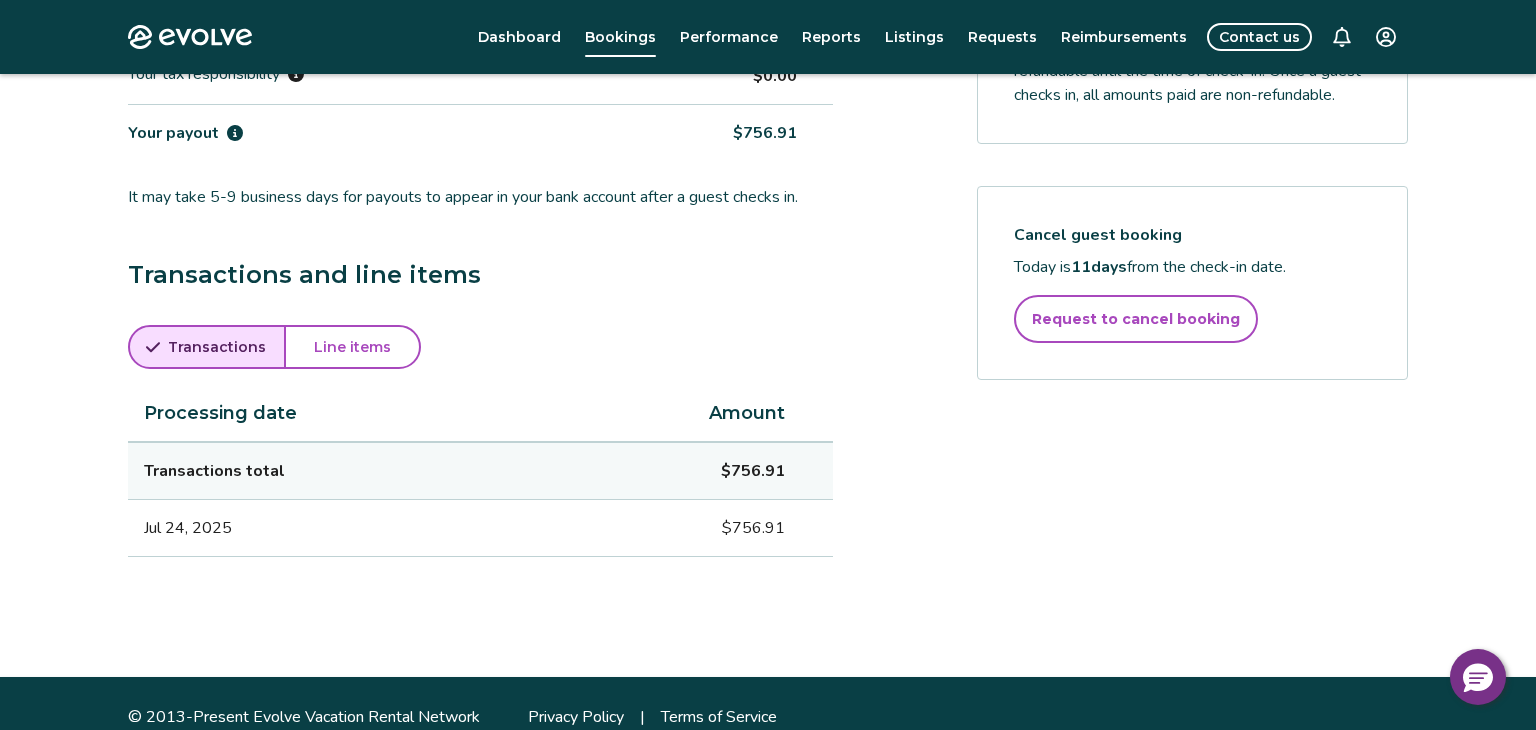scroll, scrollTop: 835, scrollLeft: 0, axis: vertical 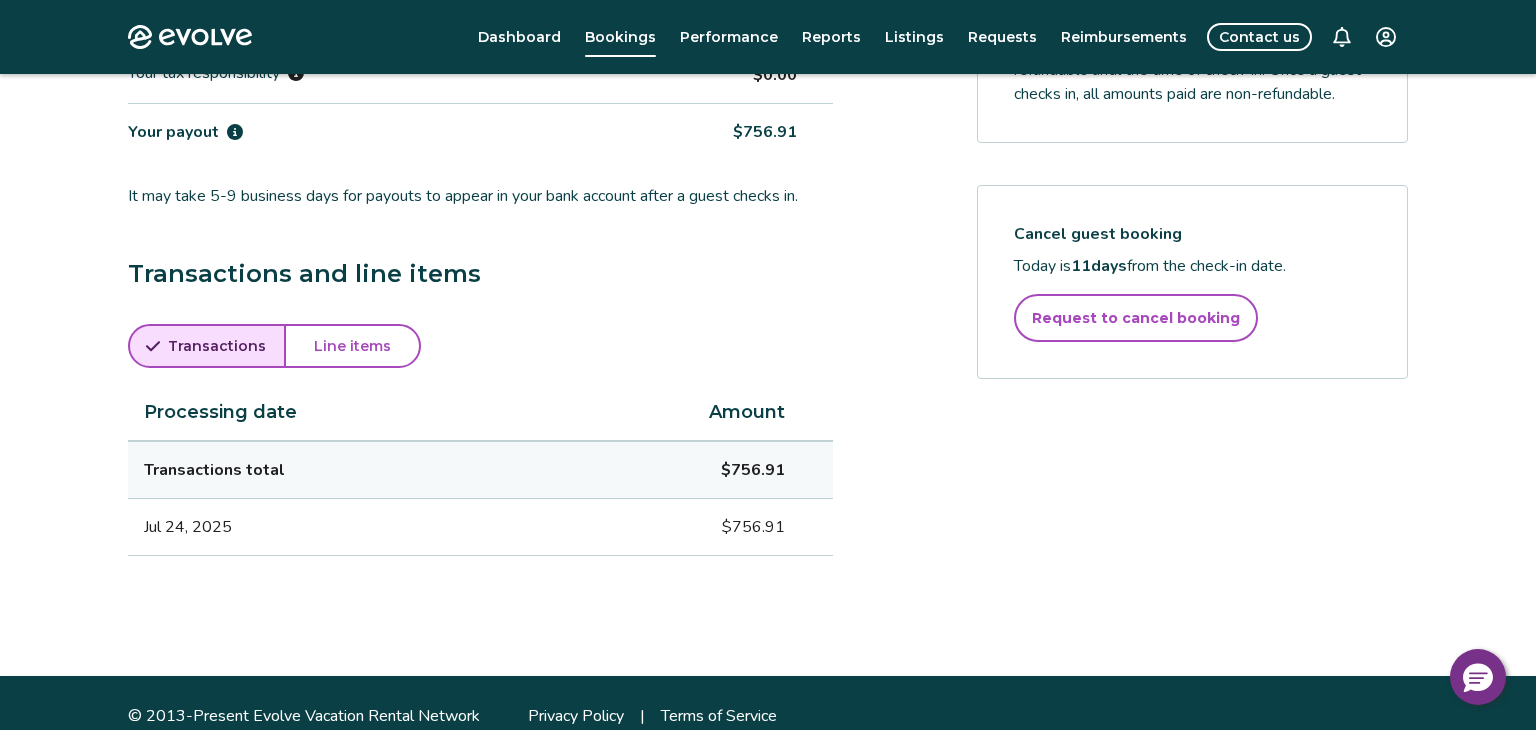 click on "Line items" at bounding box center (352, 346) 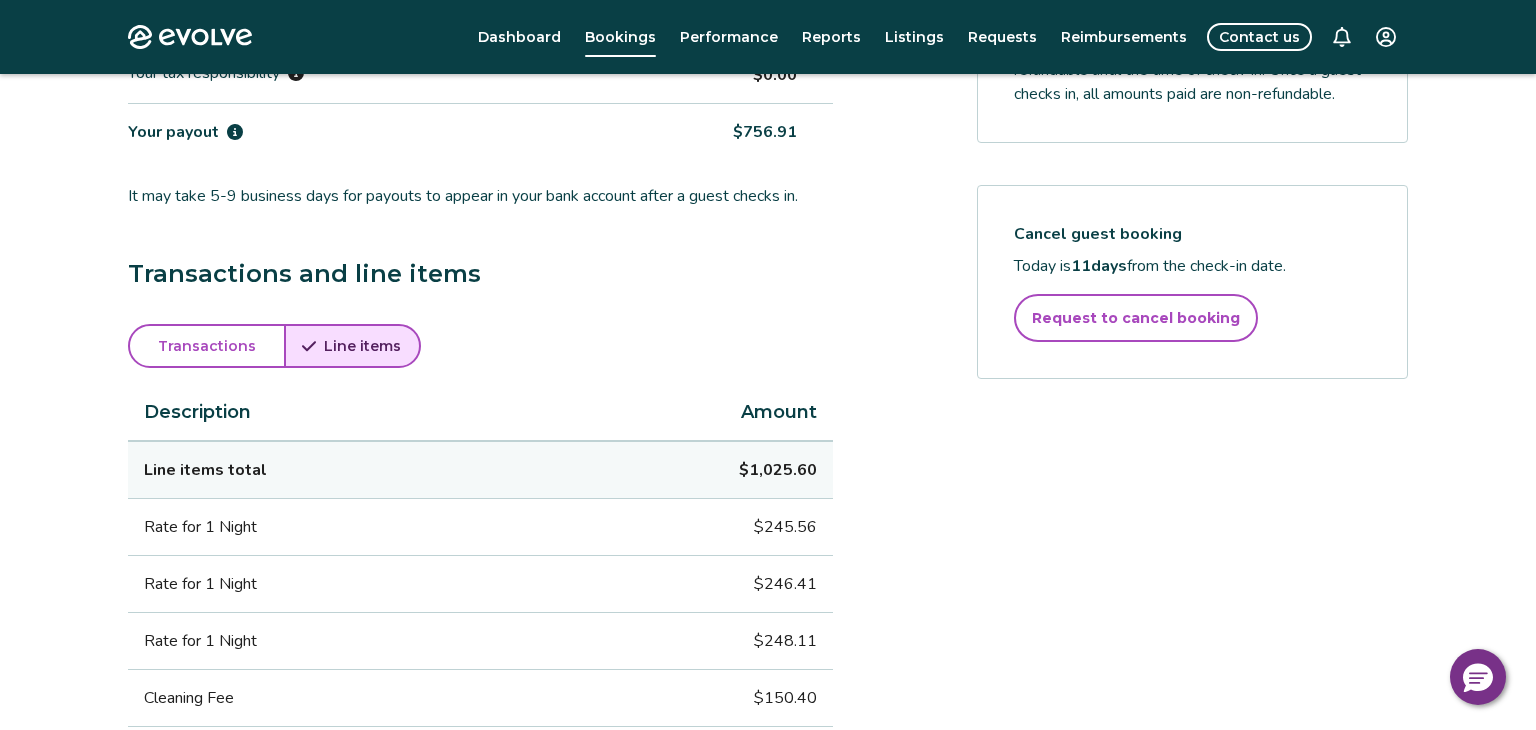 click on "Payout breakdown Your payout is $756.91 Base rates and fees $890.48 Evolve management fee -$133.57 Your tax responsibility $0.00 Your payout $756.91 It may take 5-9 business days for payouts to appear in your bank account after a guest checks in. Transactions and line items Transactions Line items Description Amount Line items total $1,025.60 Rate for 1 Night $245.56 Rate for 1 Night $246.41 Rate for 1 Night $248.11 Cleaning Fee $150.40 Pet Fee (Dogs Only, 2 Max) $0.00 7% INDIANA IN STATE TAX $78.82 5% WHITE INNKEEPERS TAX $56.30 Submit a request Report an incident Requests and reimbursements Cancellation policy Guests can cancel for a full refund up to 30 days before check-in. Fees and applicable taxes are refundable until the time of check-in. Once a guest checks in, all amounts paid are non-refundable. Cancel guest booking Today is  11  days  from the check-in date. Request to cancel booking" at bounding box center (768, 400) 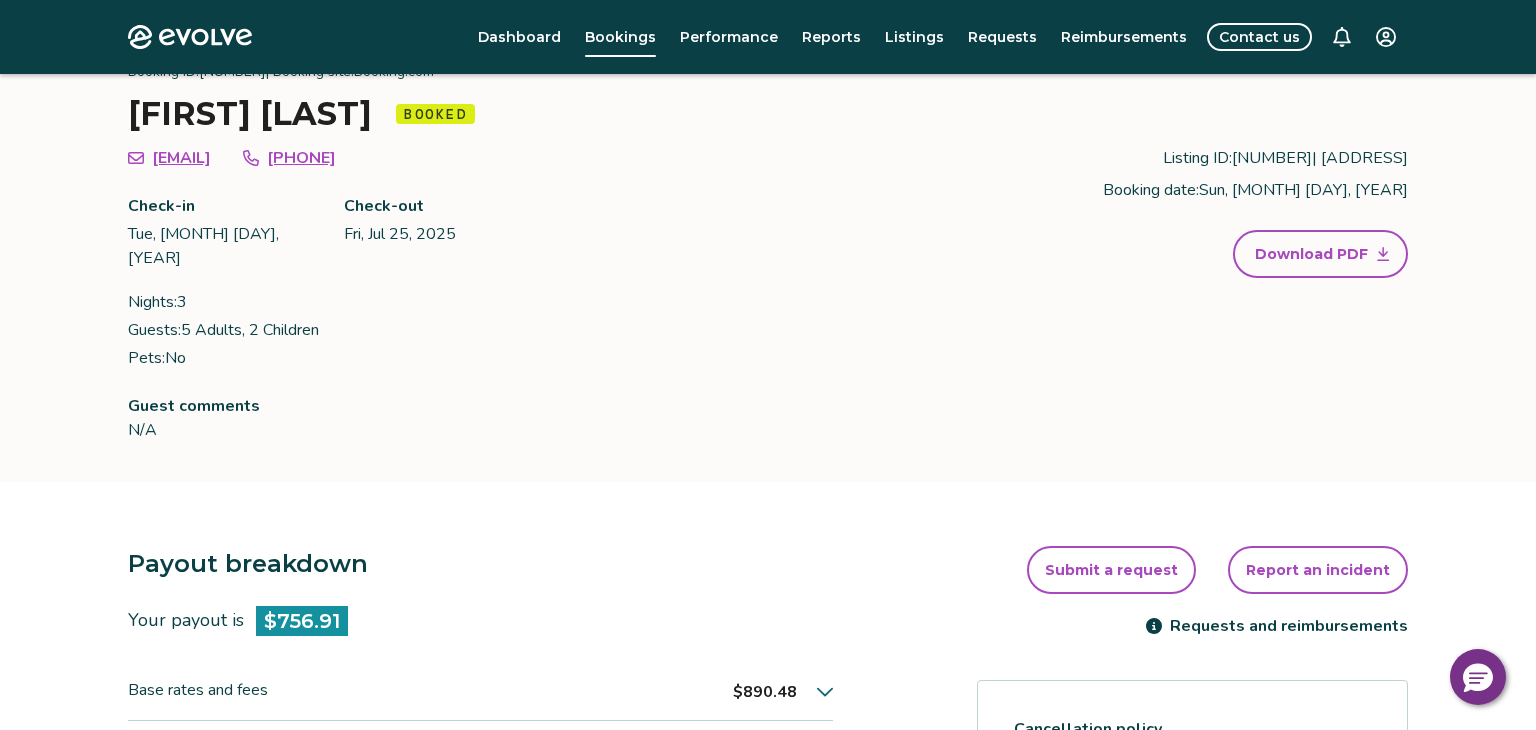 scroll, scrollTop: 0, scrollLeft: 0, axis: both 